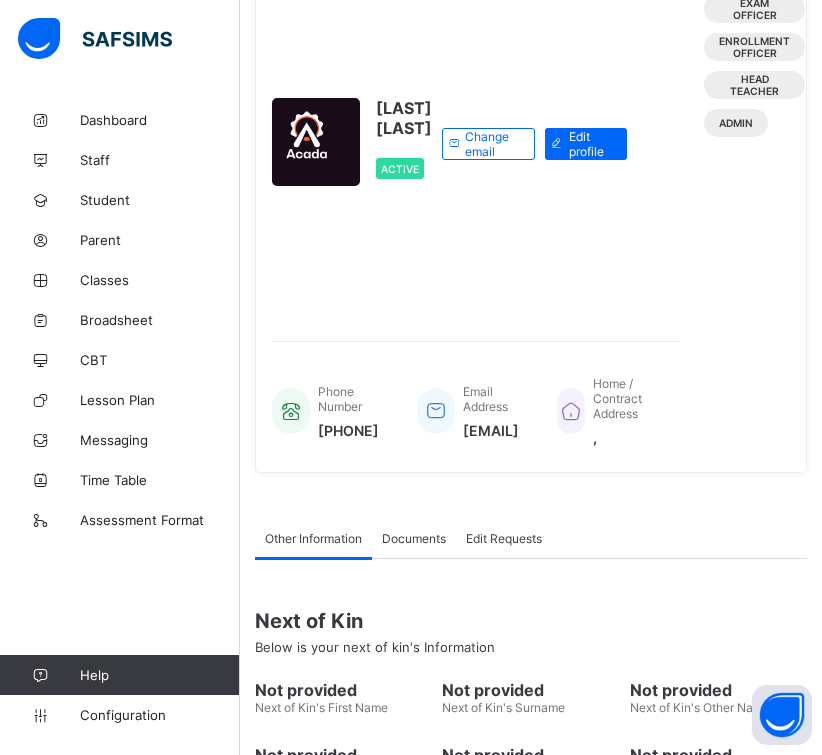 scroll, scrollTop: 300, scrollLeft: 0, axis: vertical 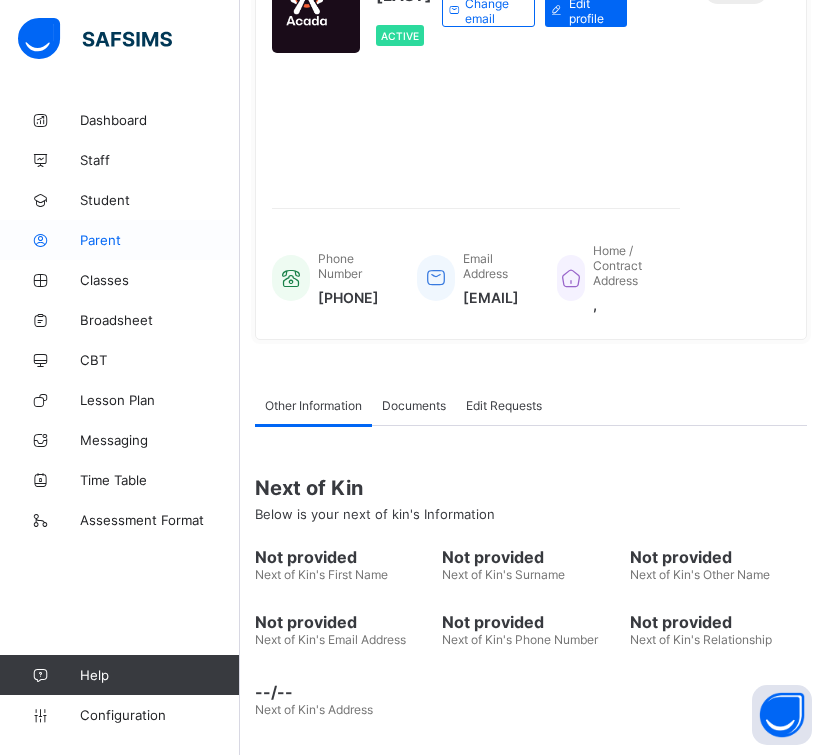 click on "Parent" at bounding box center [120, 240] 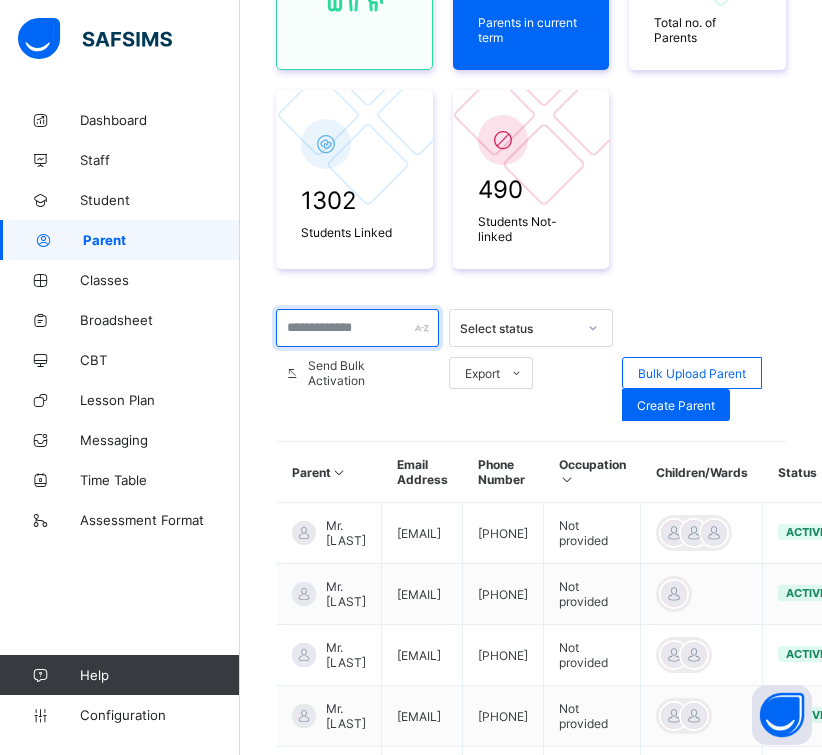 click at bounding box center (357, 328) 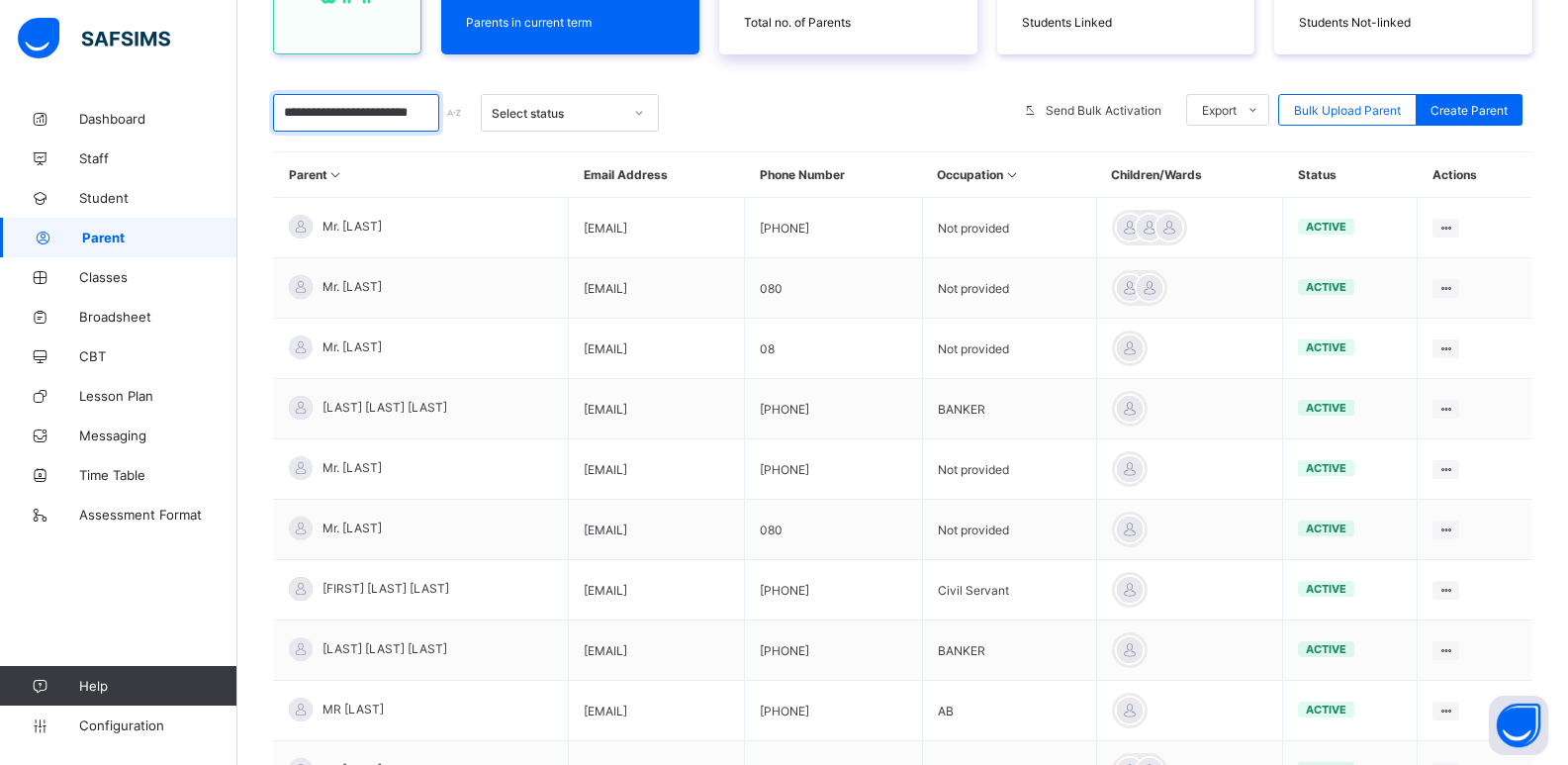 scroll, scrollTop: 0, scrollLeft: 0, axis: both 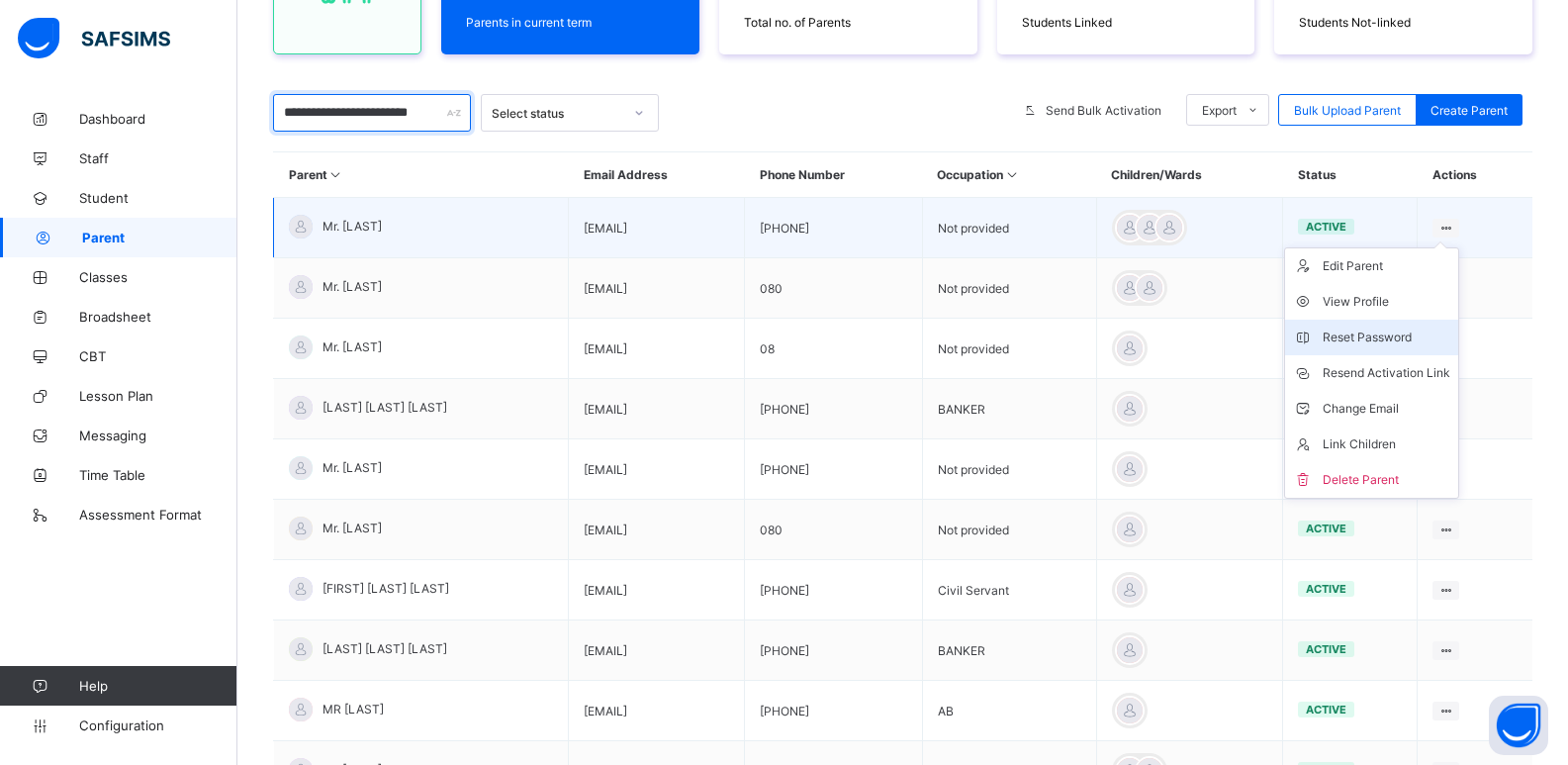 type on "**********" 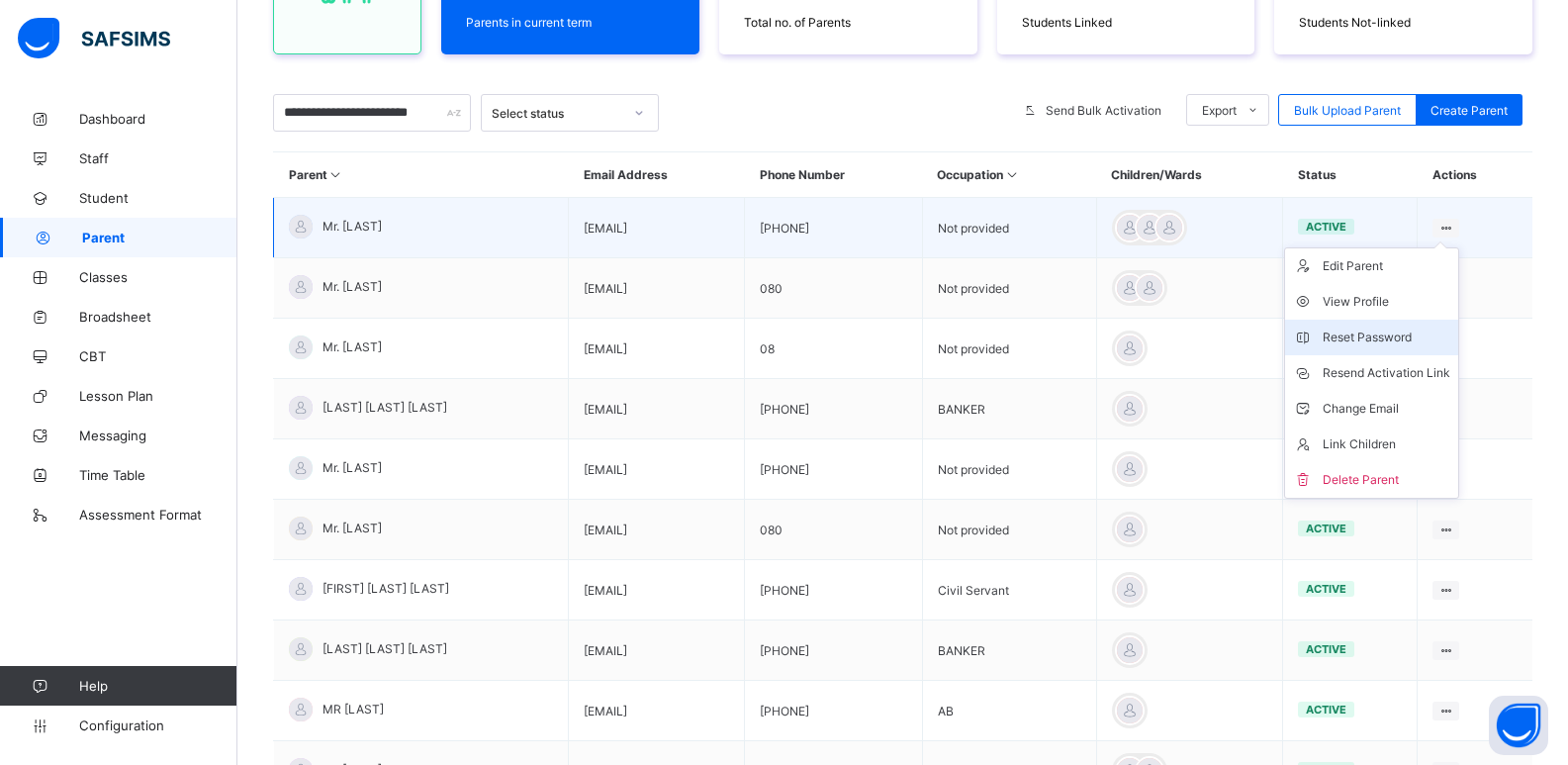 click on "Reset Password" at bounding box center (1386, 337) 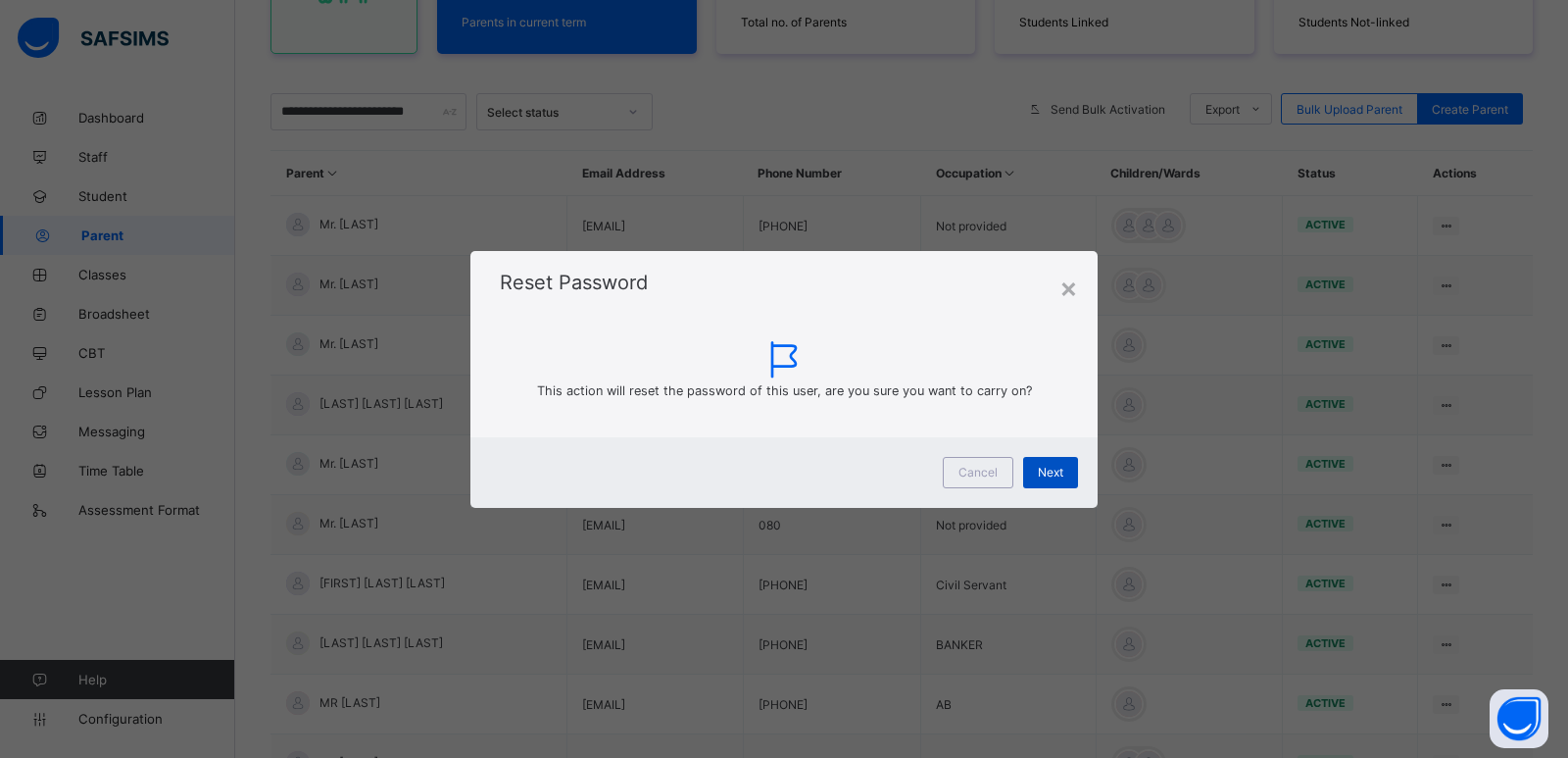 click on "Next" at bounding box center (1051, 472) 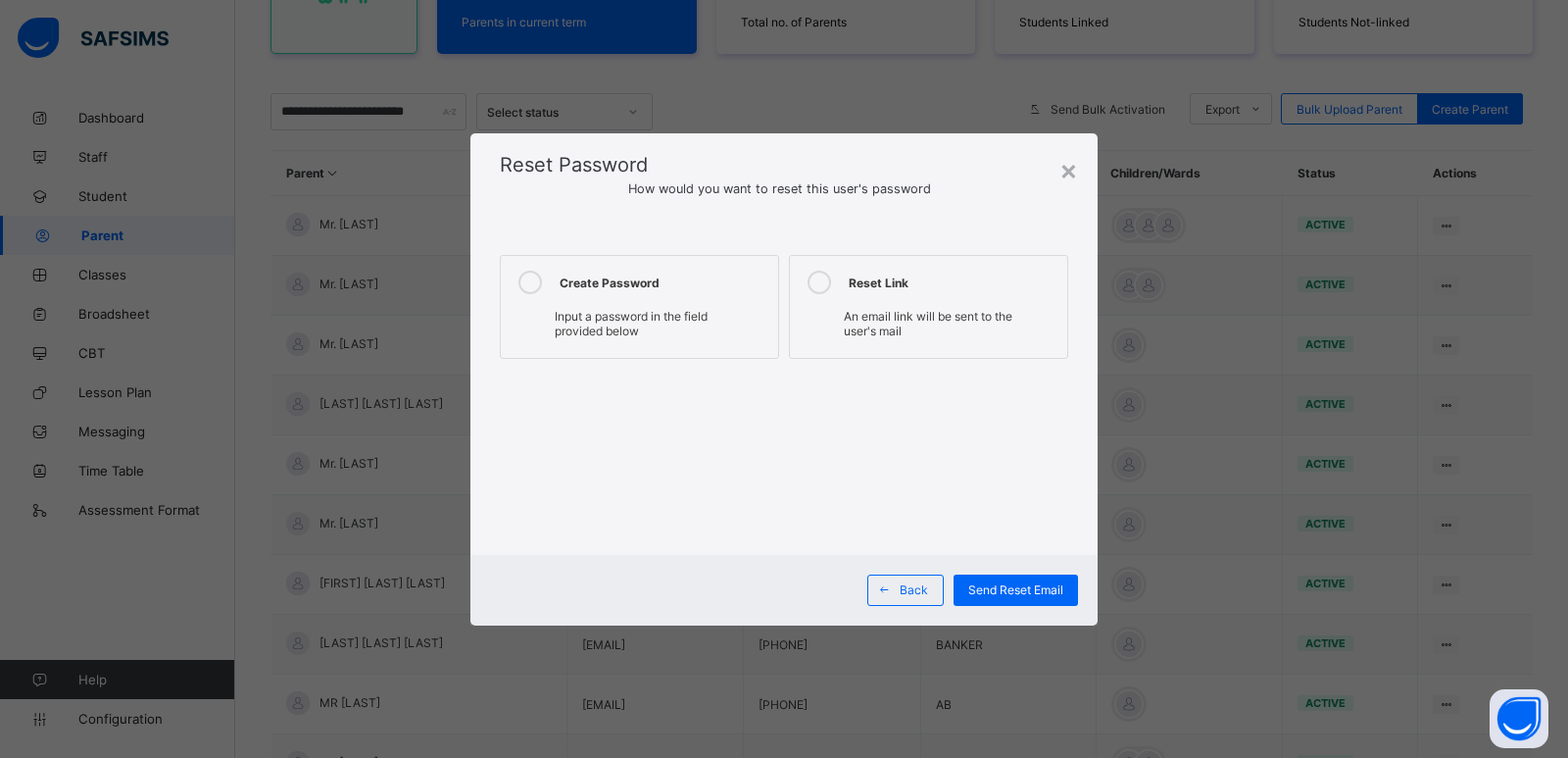 click on "Input a password in the field provided below" at bounding box center (639, 326) 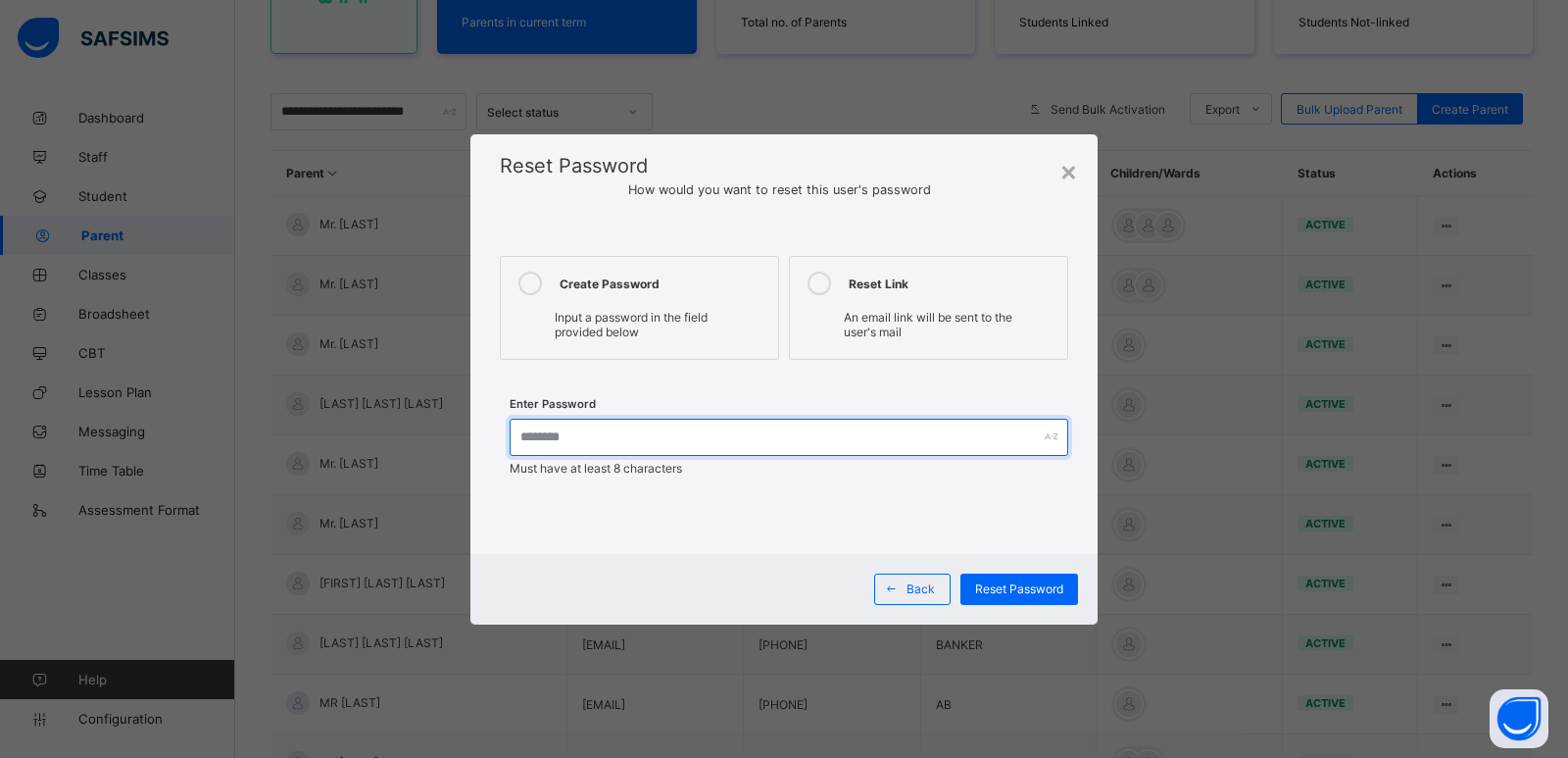 click at bounding box center (789, 437) 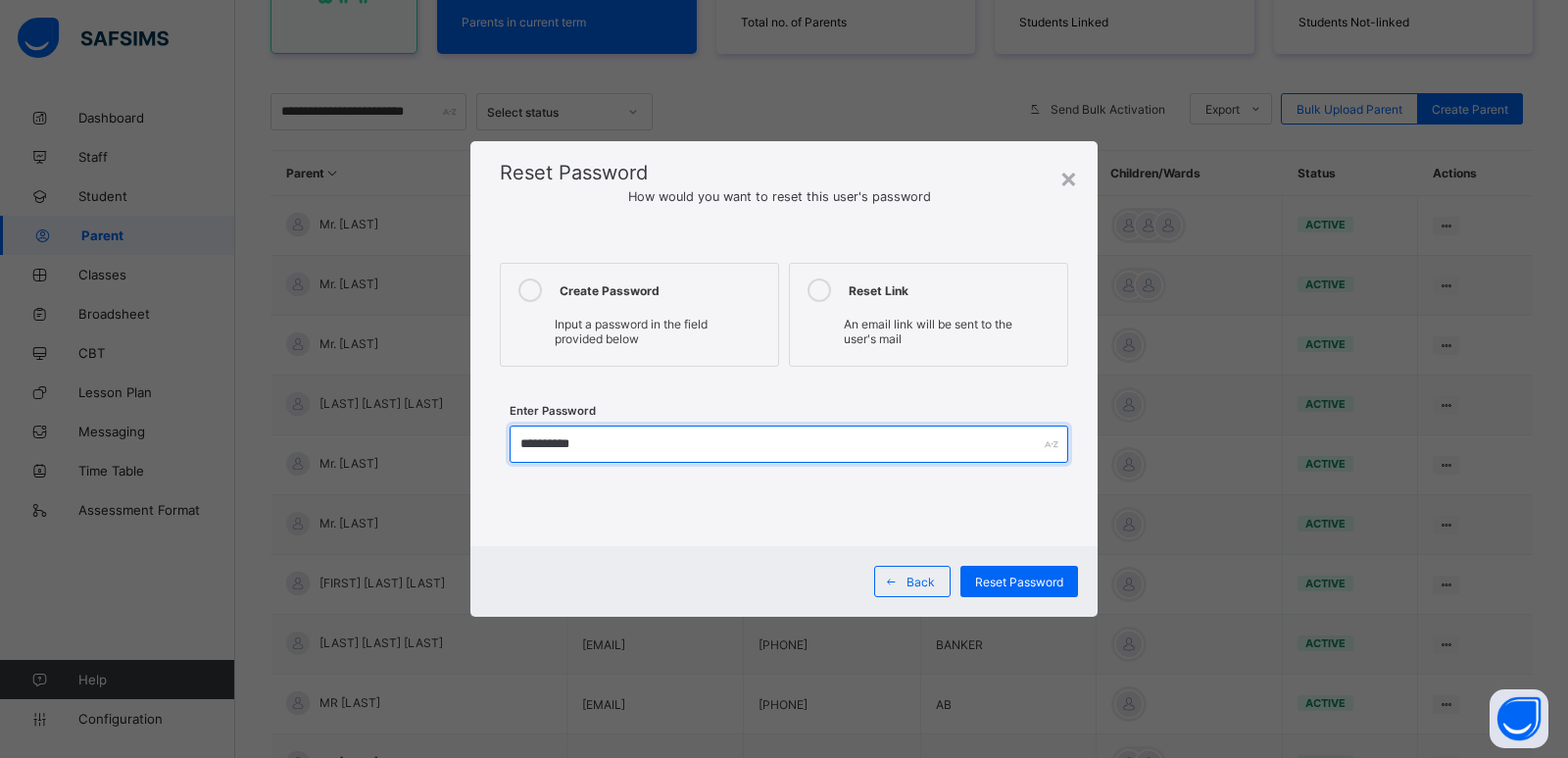 click on "**********" at bounding box center [789, 444] 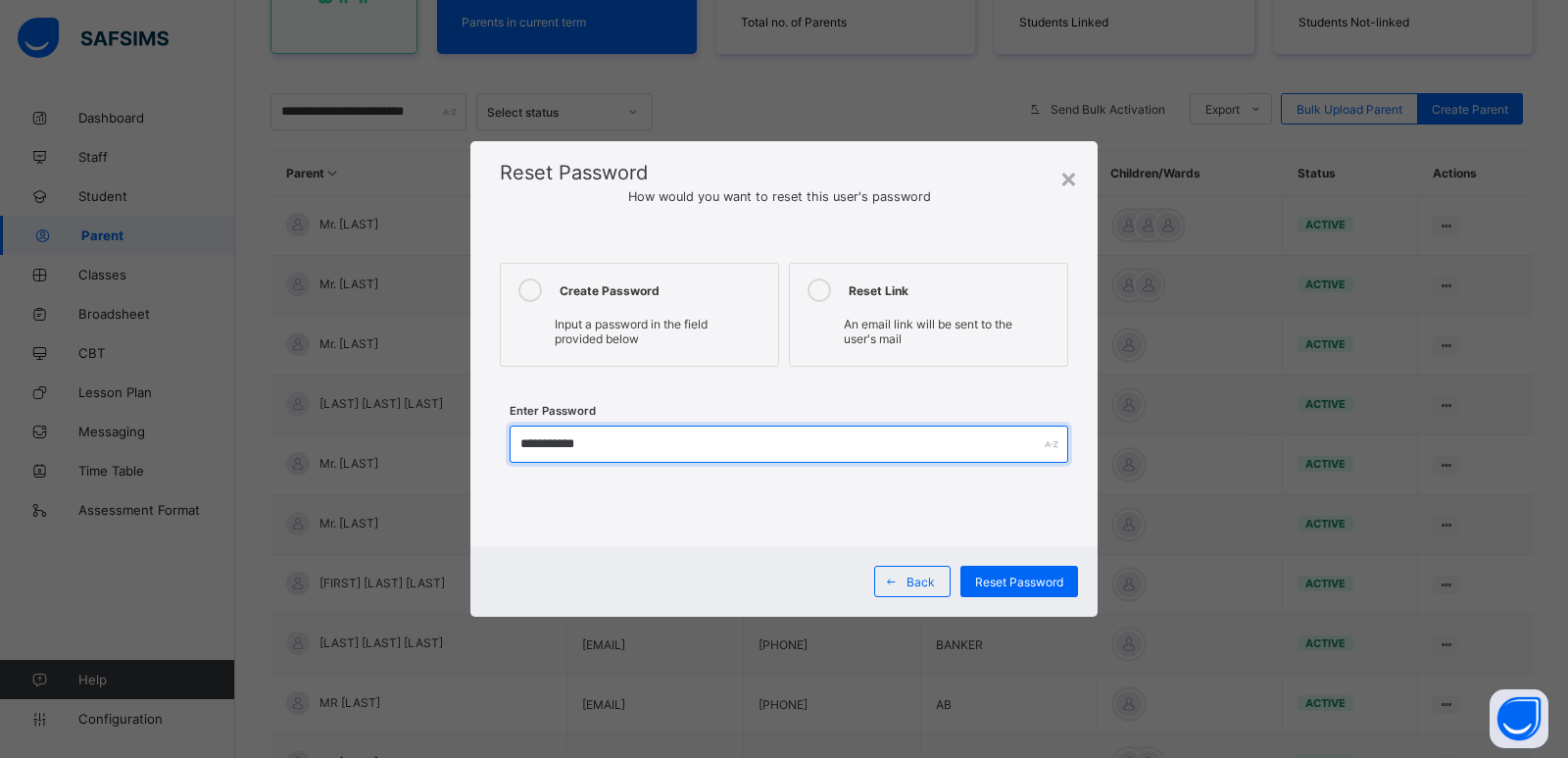 drag, startPoint x: 656, startPoint y: 449, endPoint x: 497, endPoint y: 447, distance: 159.01258 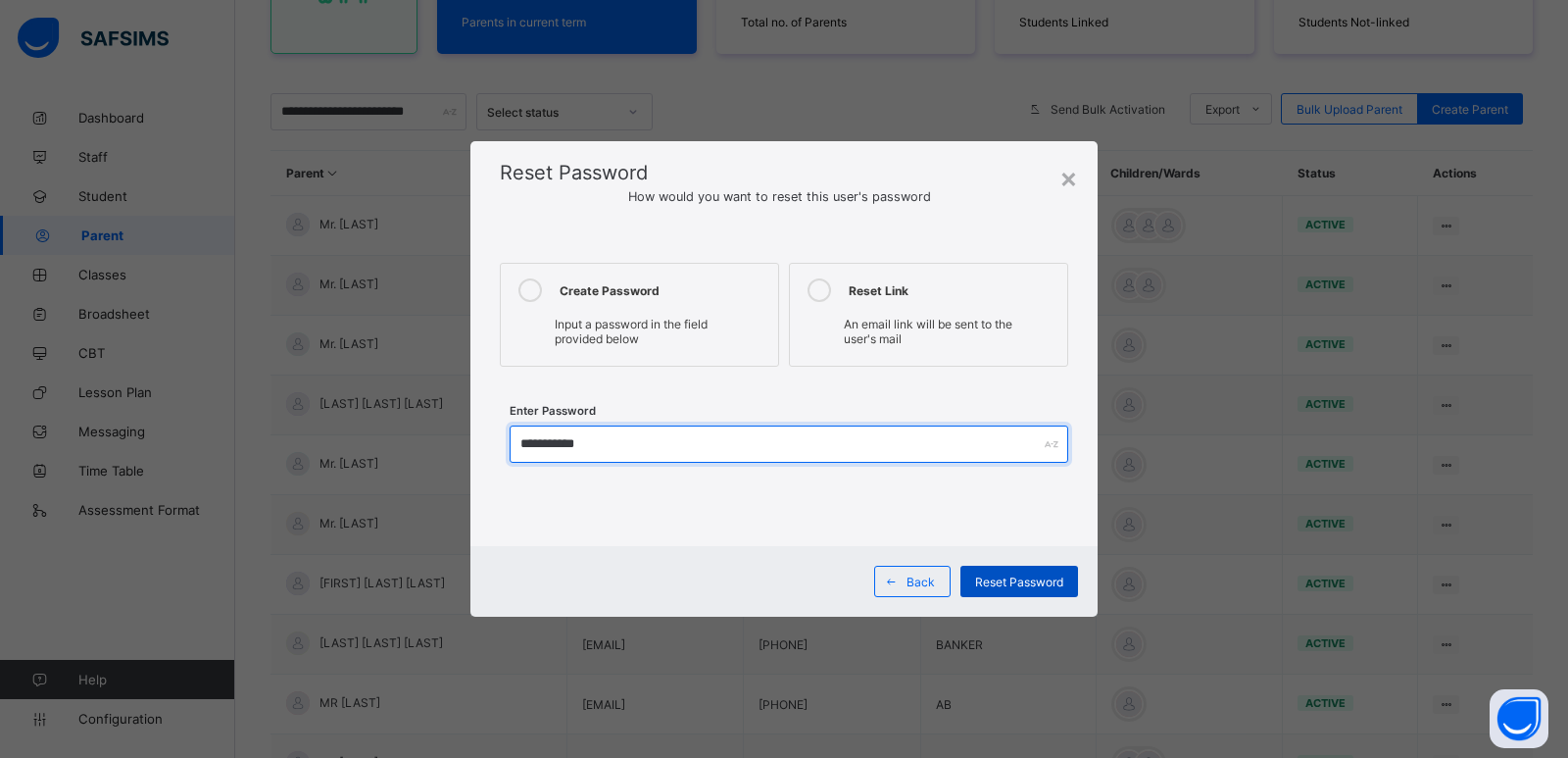 type on "**********" 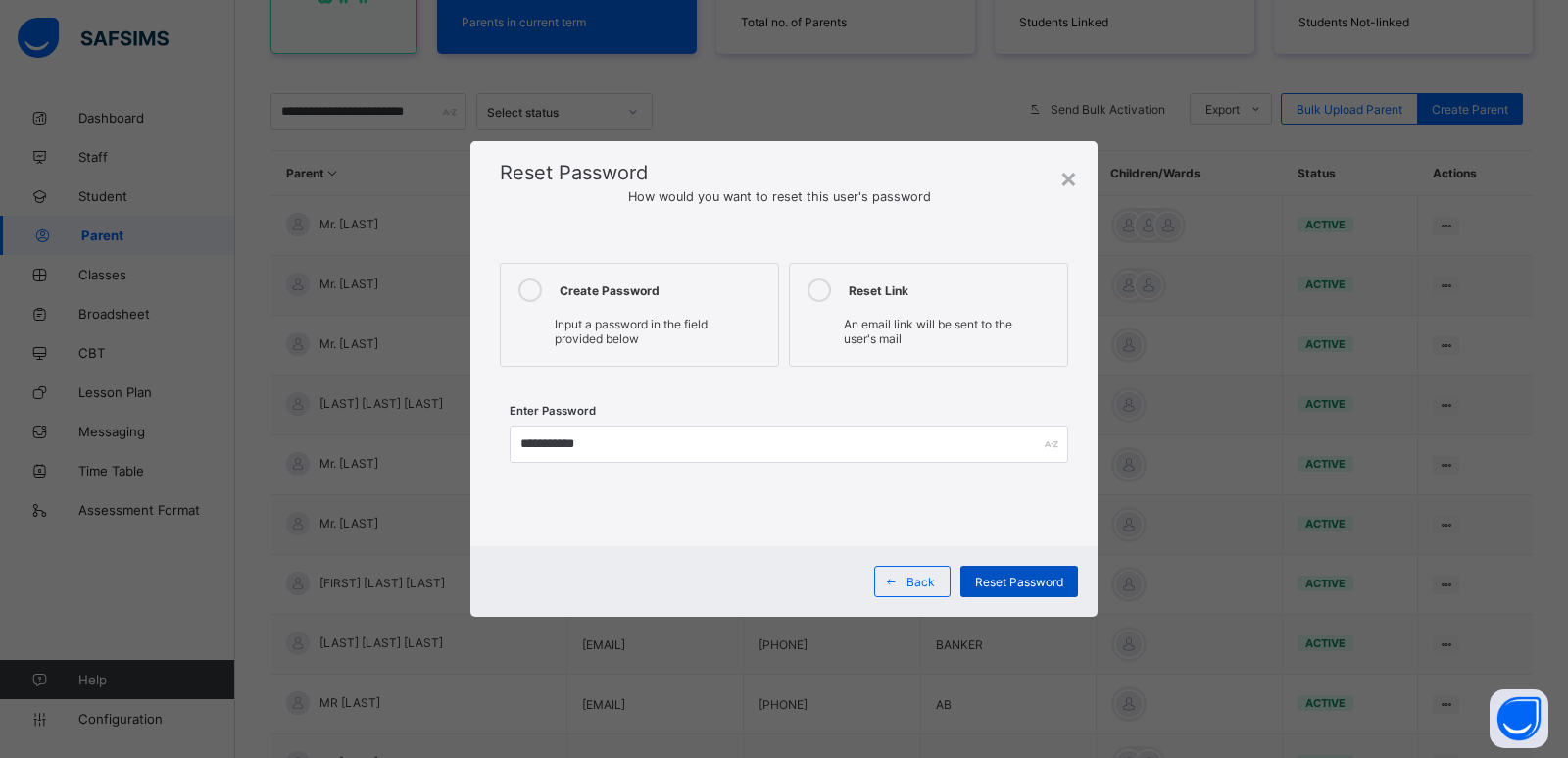 click on "Reset Password" at bounding box center (1019, 581) 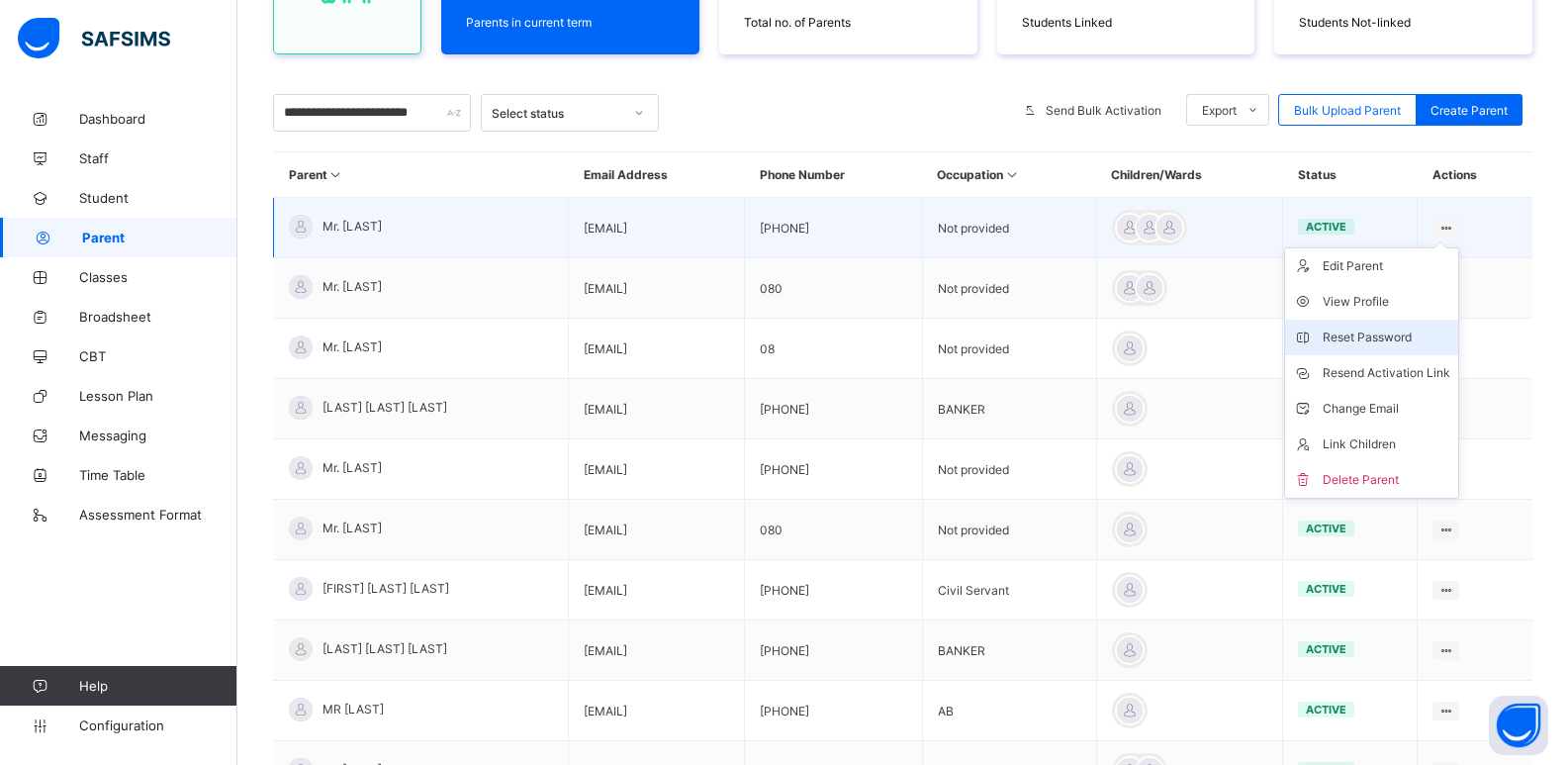 click on "Reset Password" at bounding box center (1386, 337) 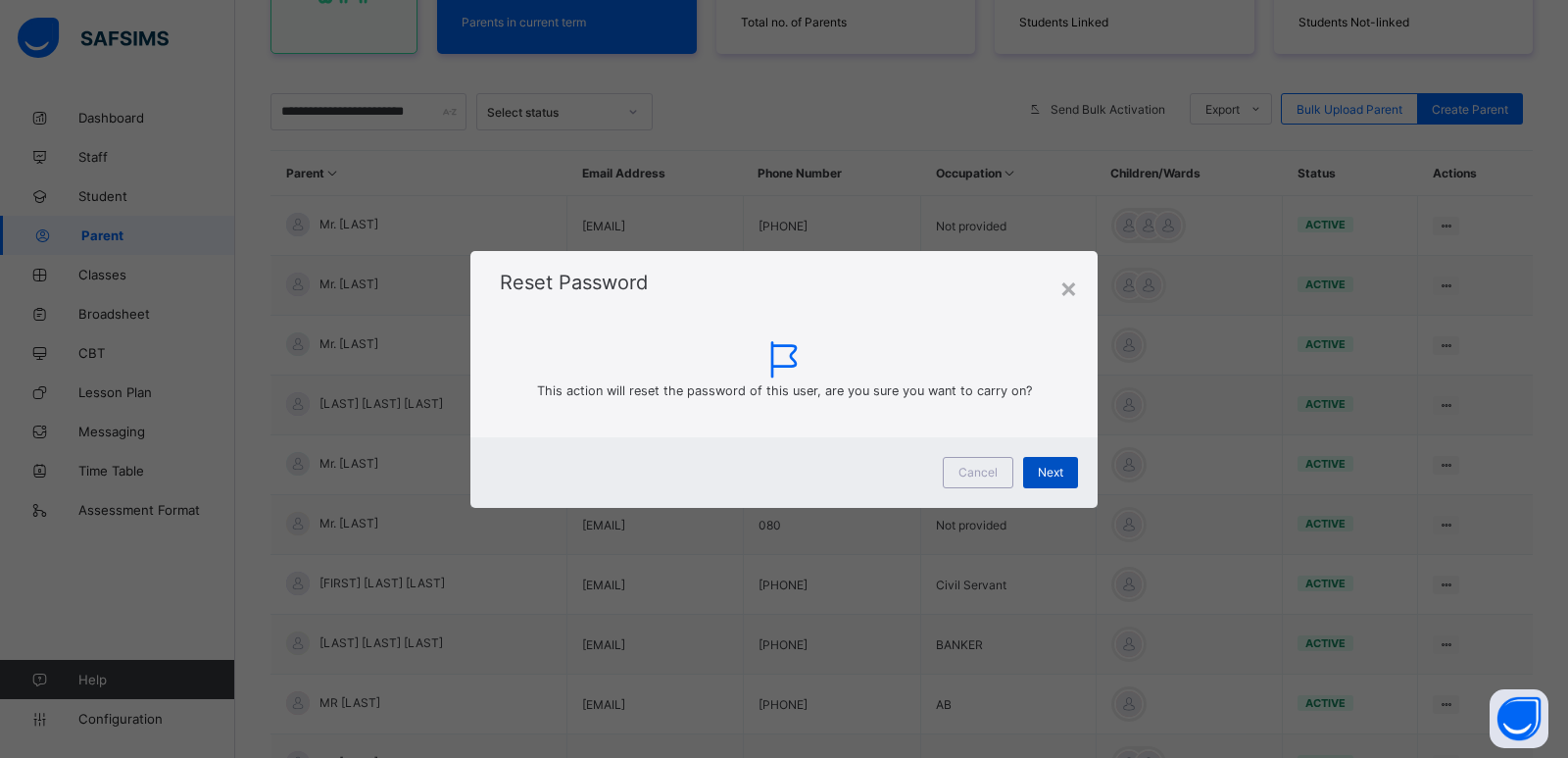 click on "Next" at bounding box center (1051, 473) 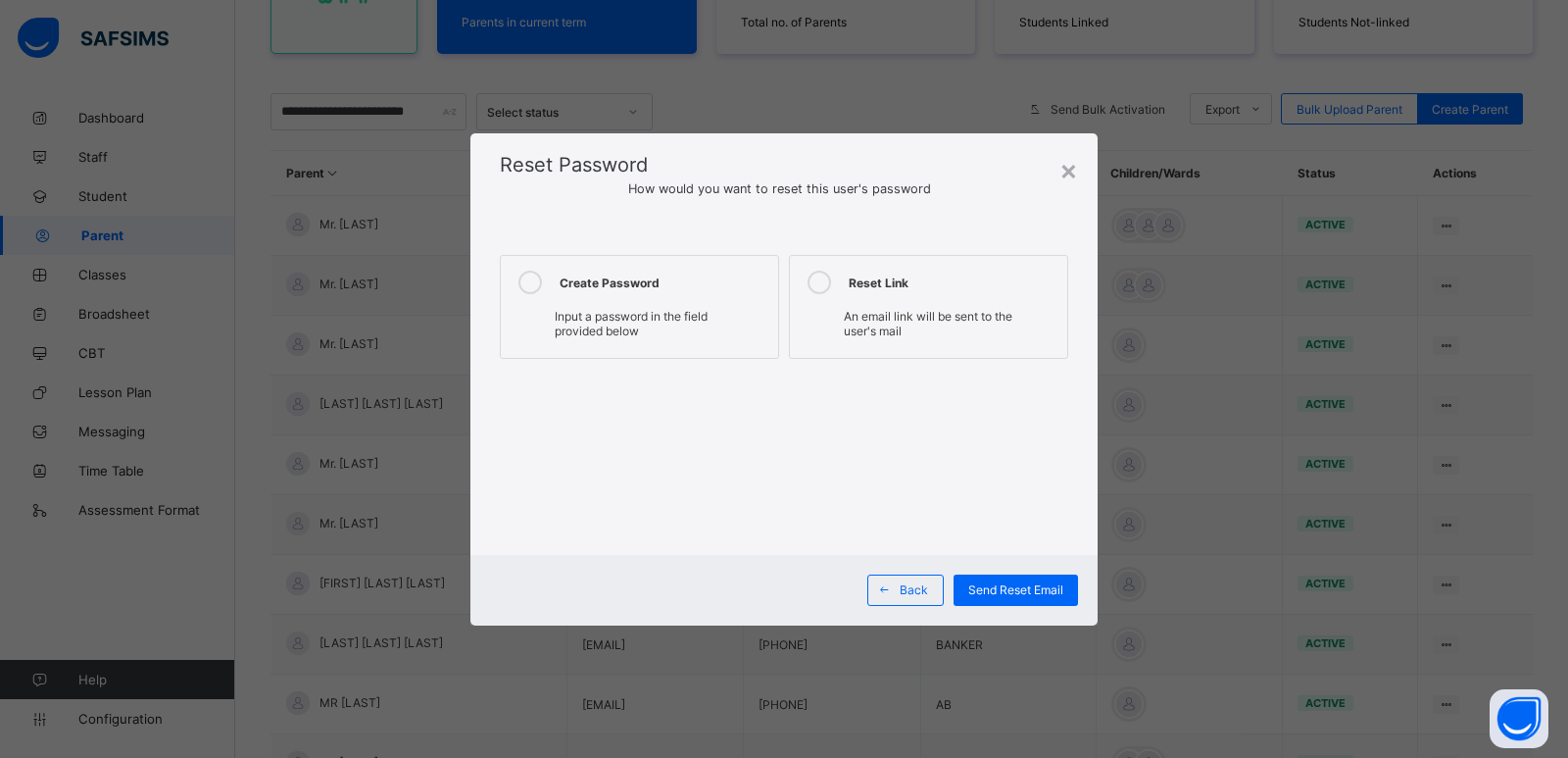 click on "Create Password Input a password in the field provided below" at bounding box center (639, 307) 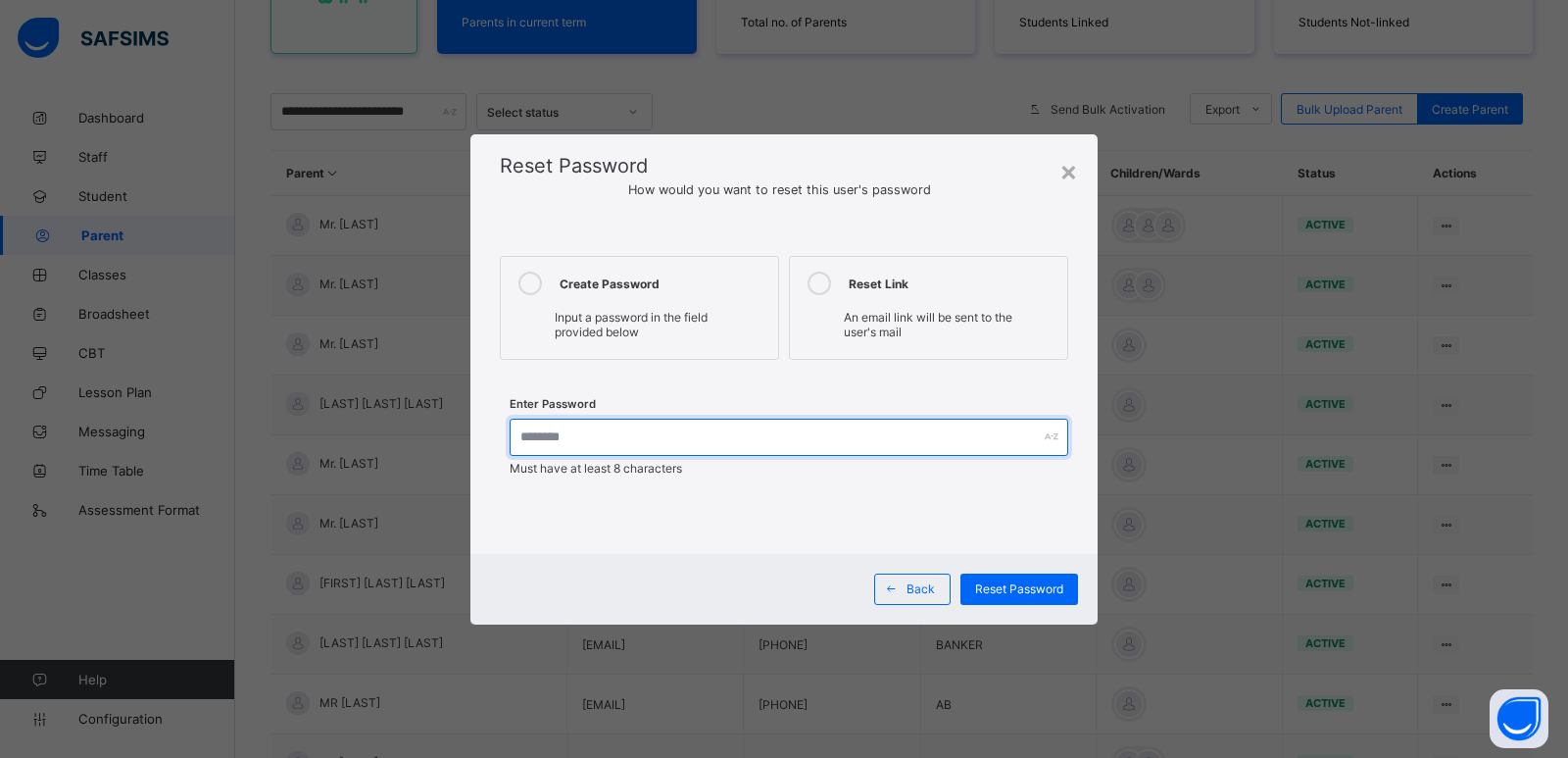 click at bounding box center [789, 437] 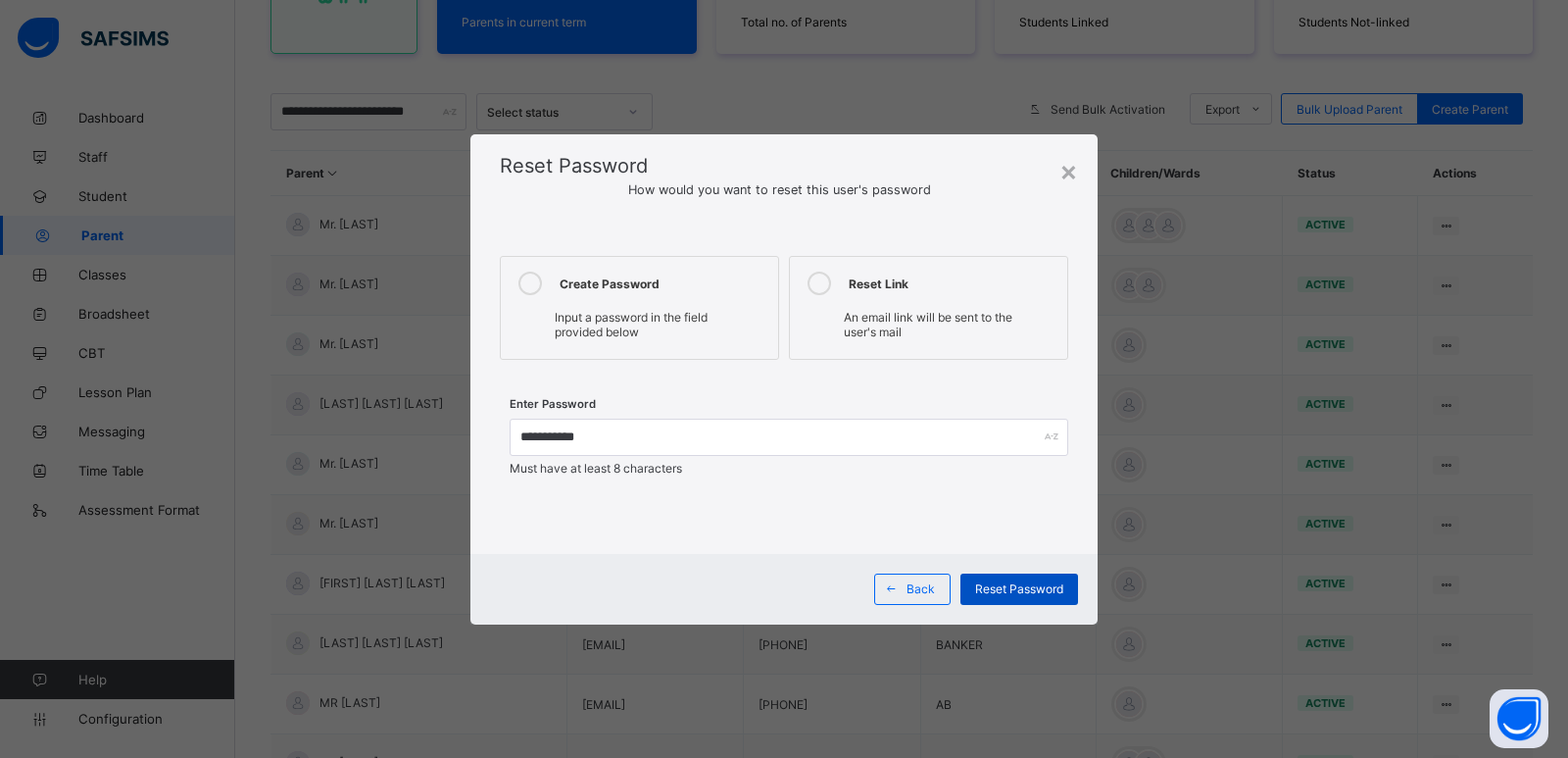 click on "Reset Password" at bounding box center [1019, 588] 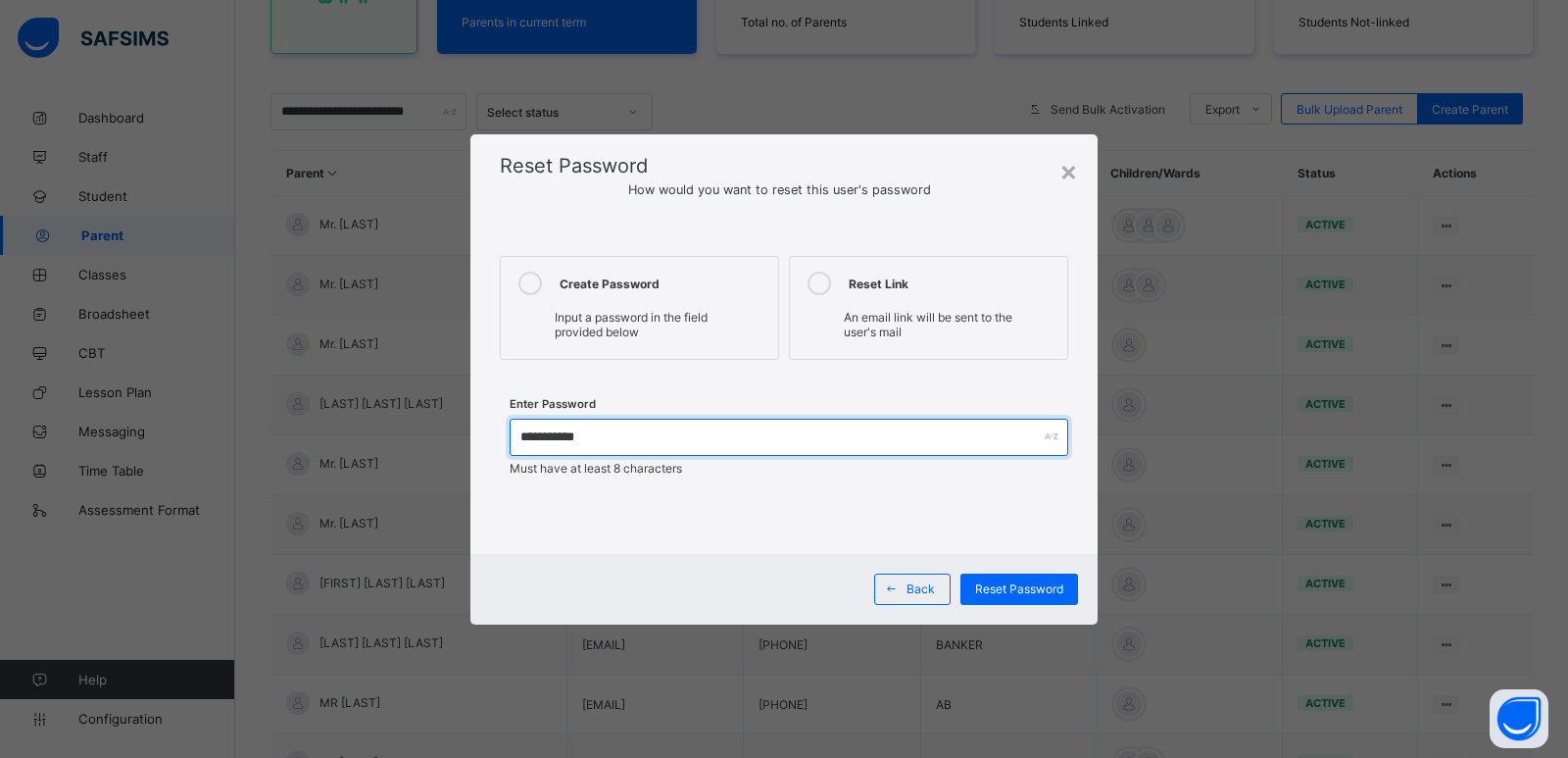 click on "**********" at bounding box center [789, 437] 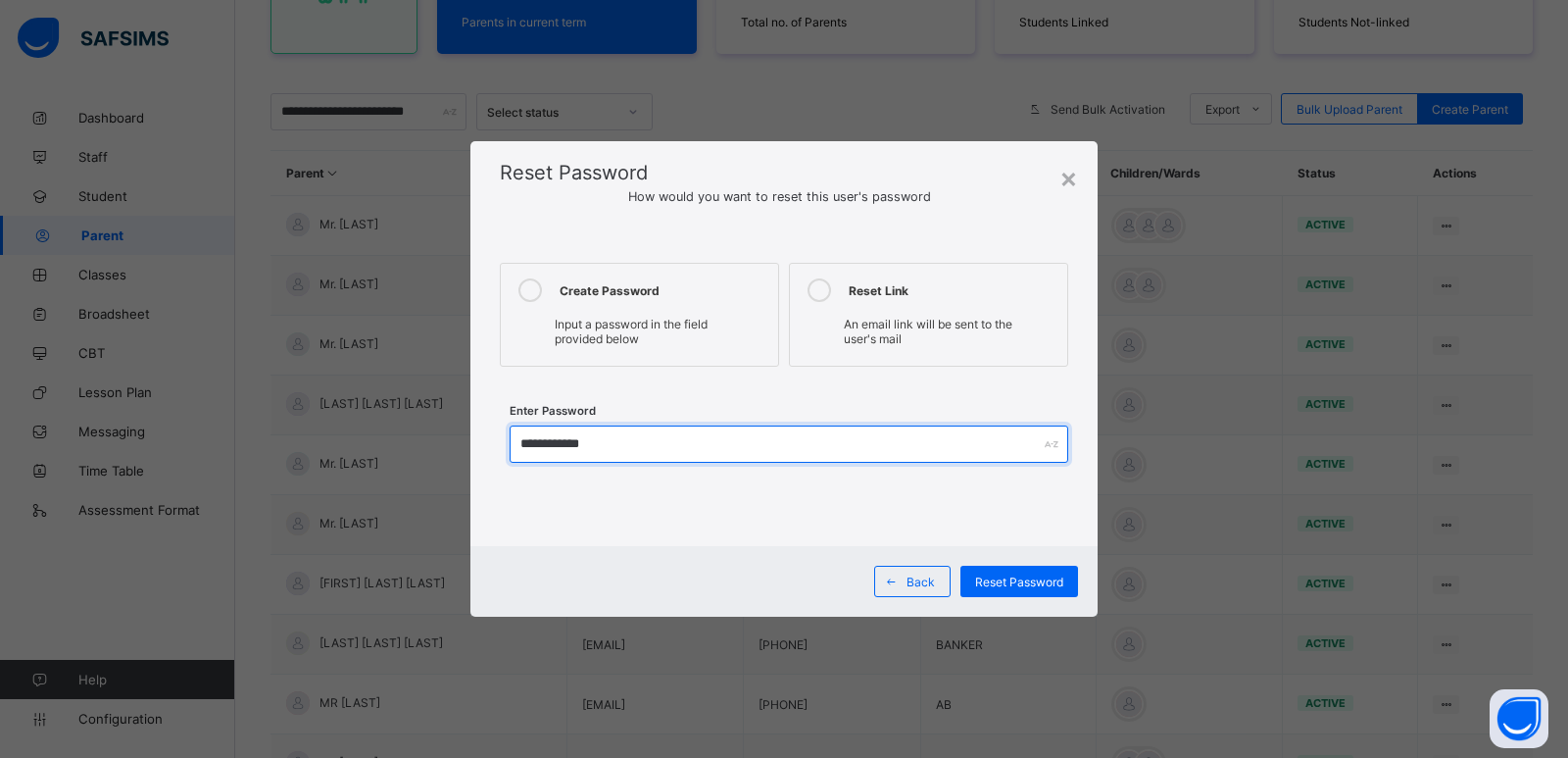 drag, startPoint x: 634, startPoint y: 441, endPoint x: 482, endPoint y: 449, distance: 152.21038 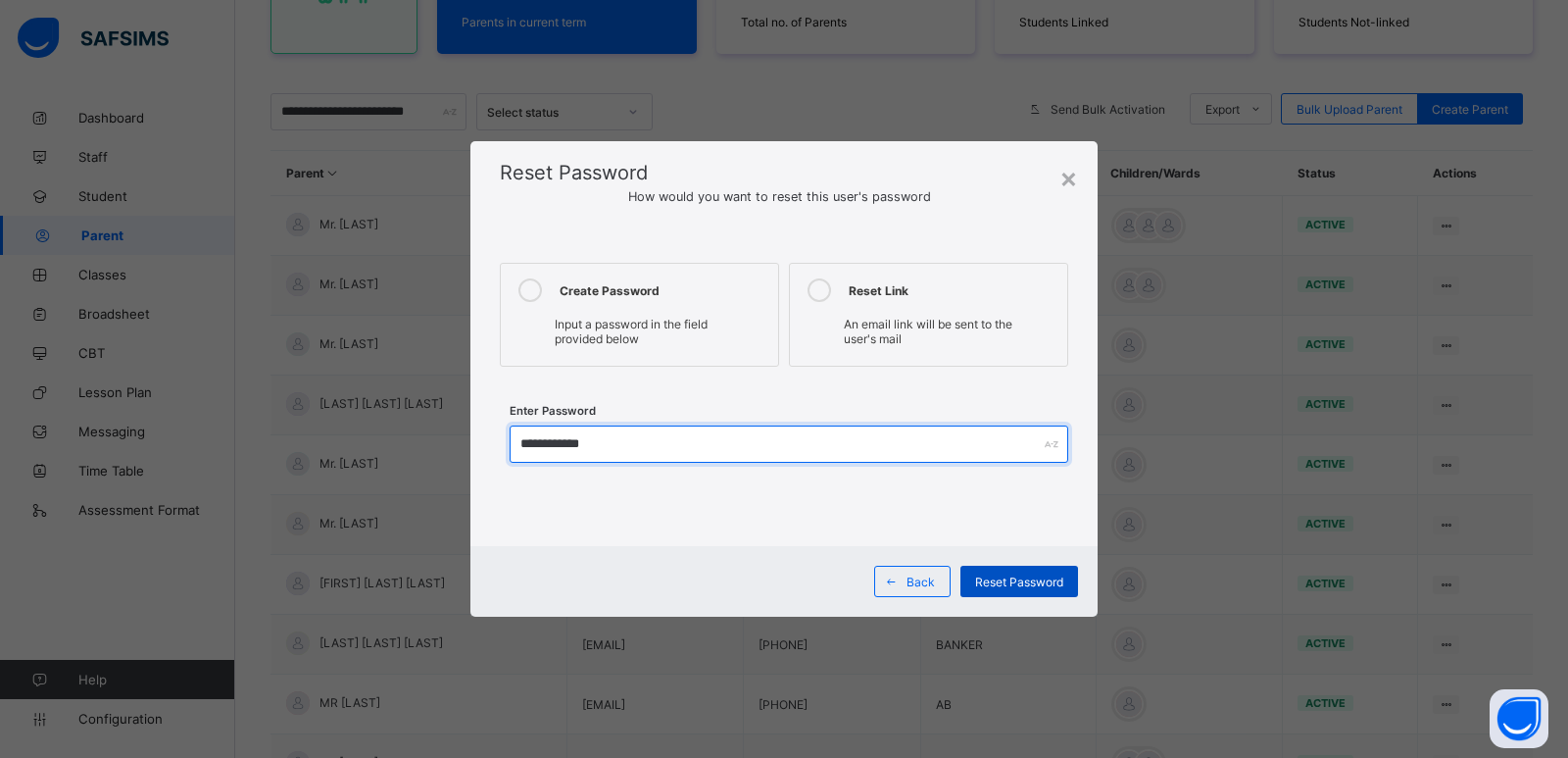 type on "**********" 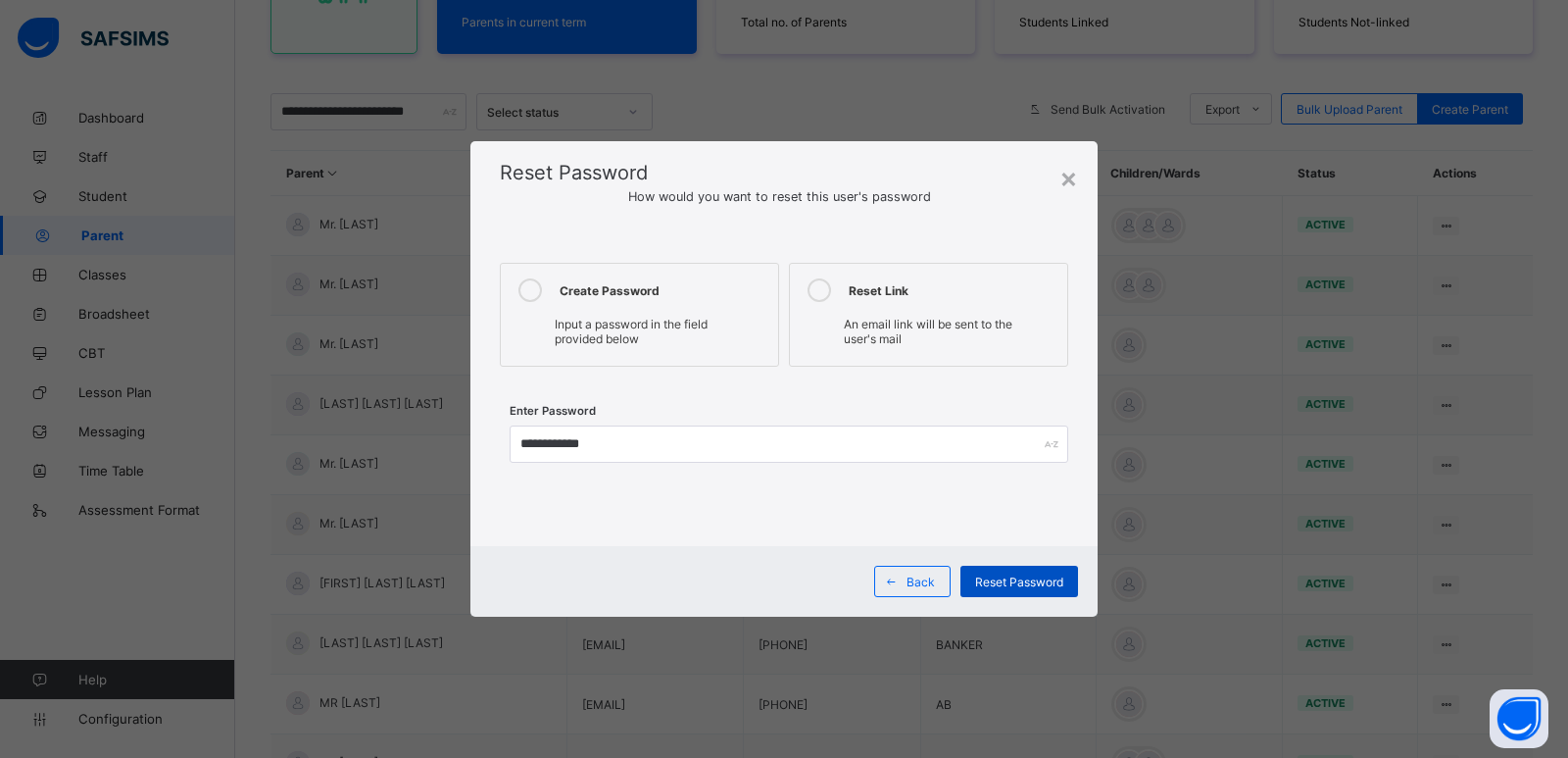 click on "Reset Password" at bounding box center [1019, 581] 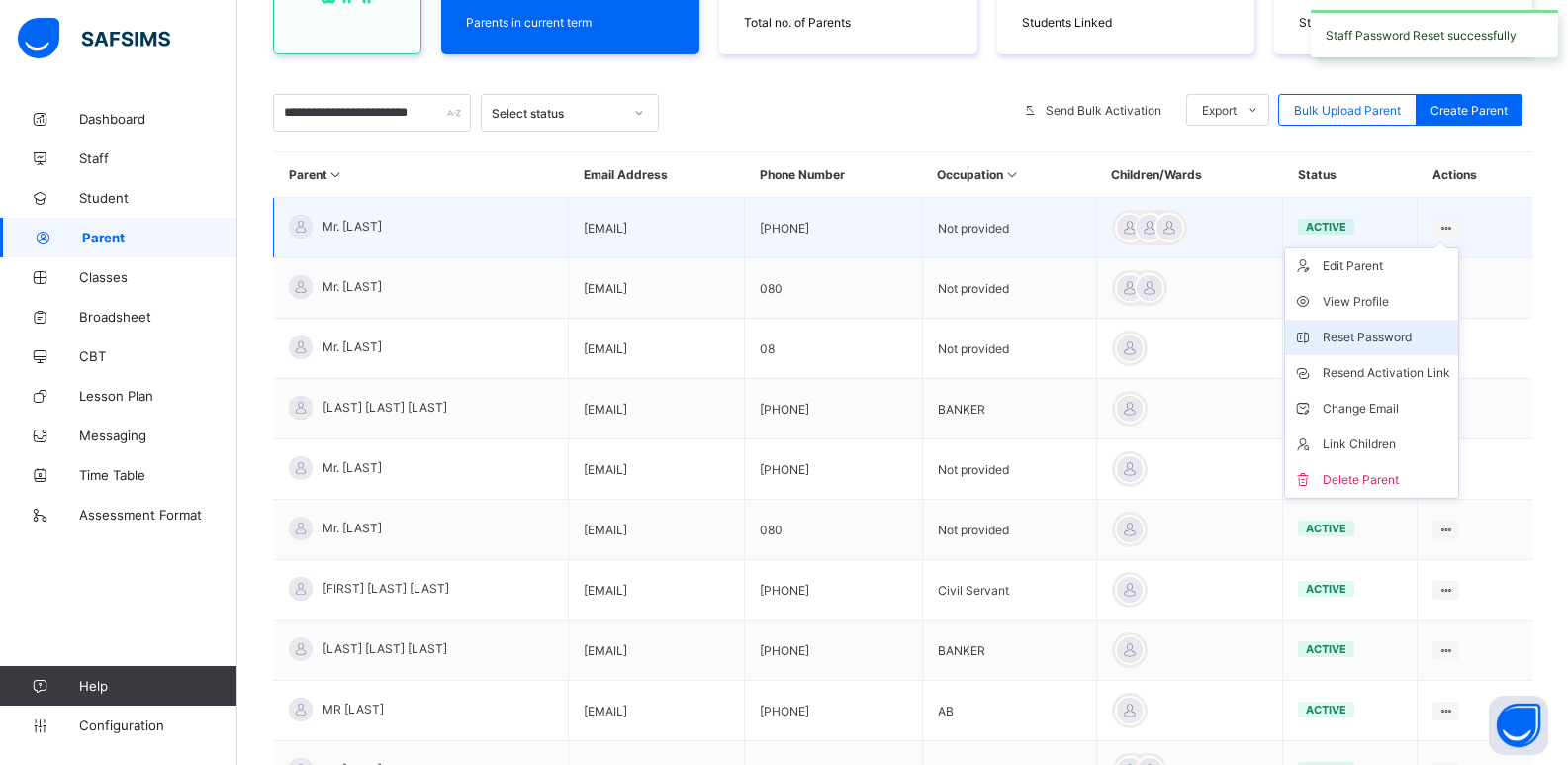 click on "Reset Password" at bounding box center [1386, 337] 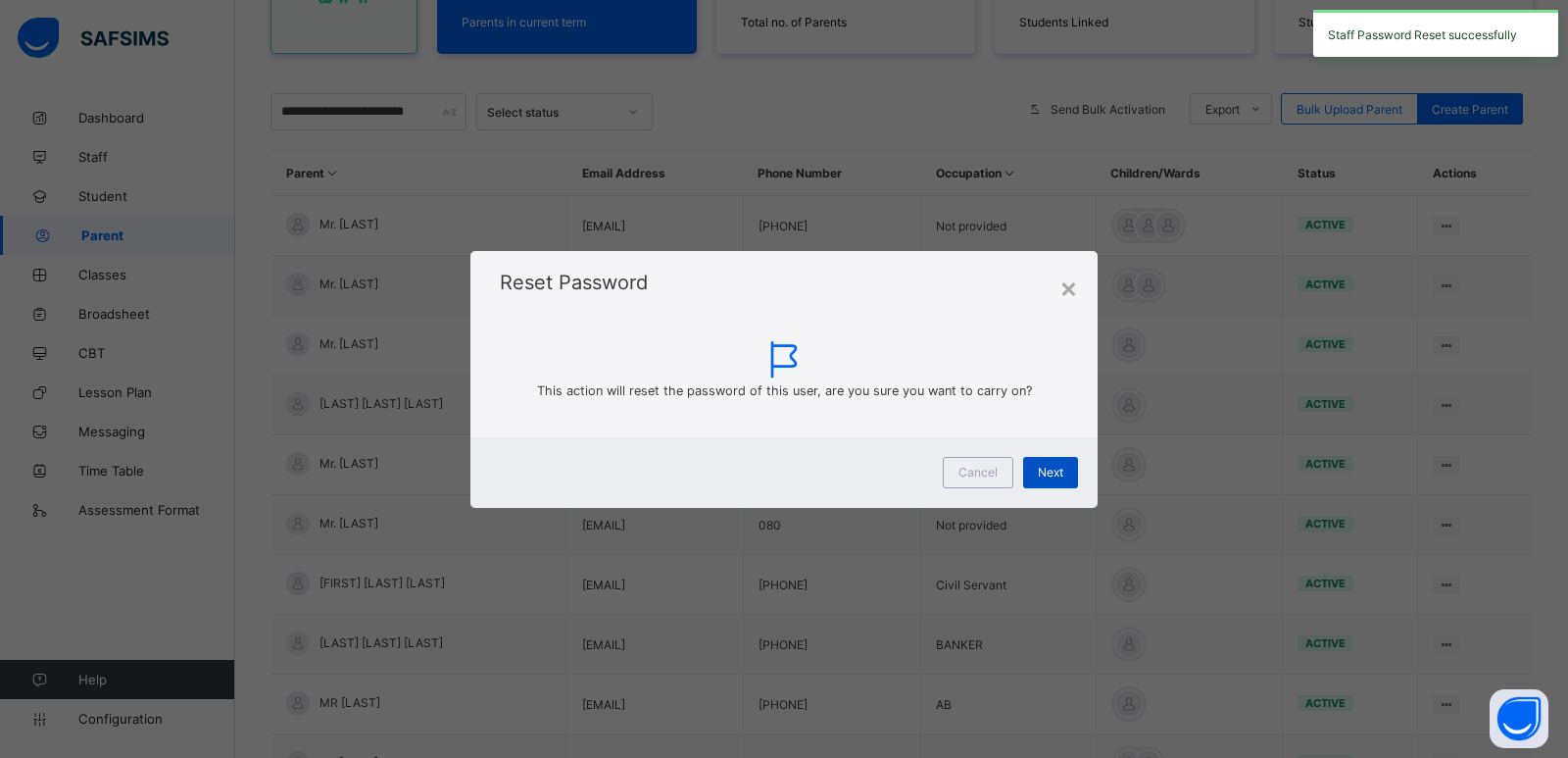 click on "Next" at bounding box center (1051, 473) 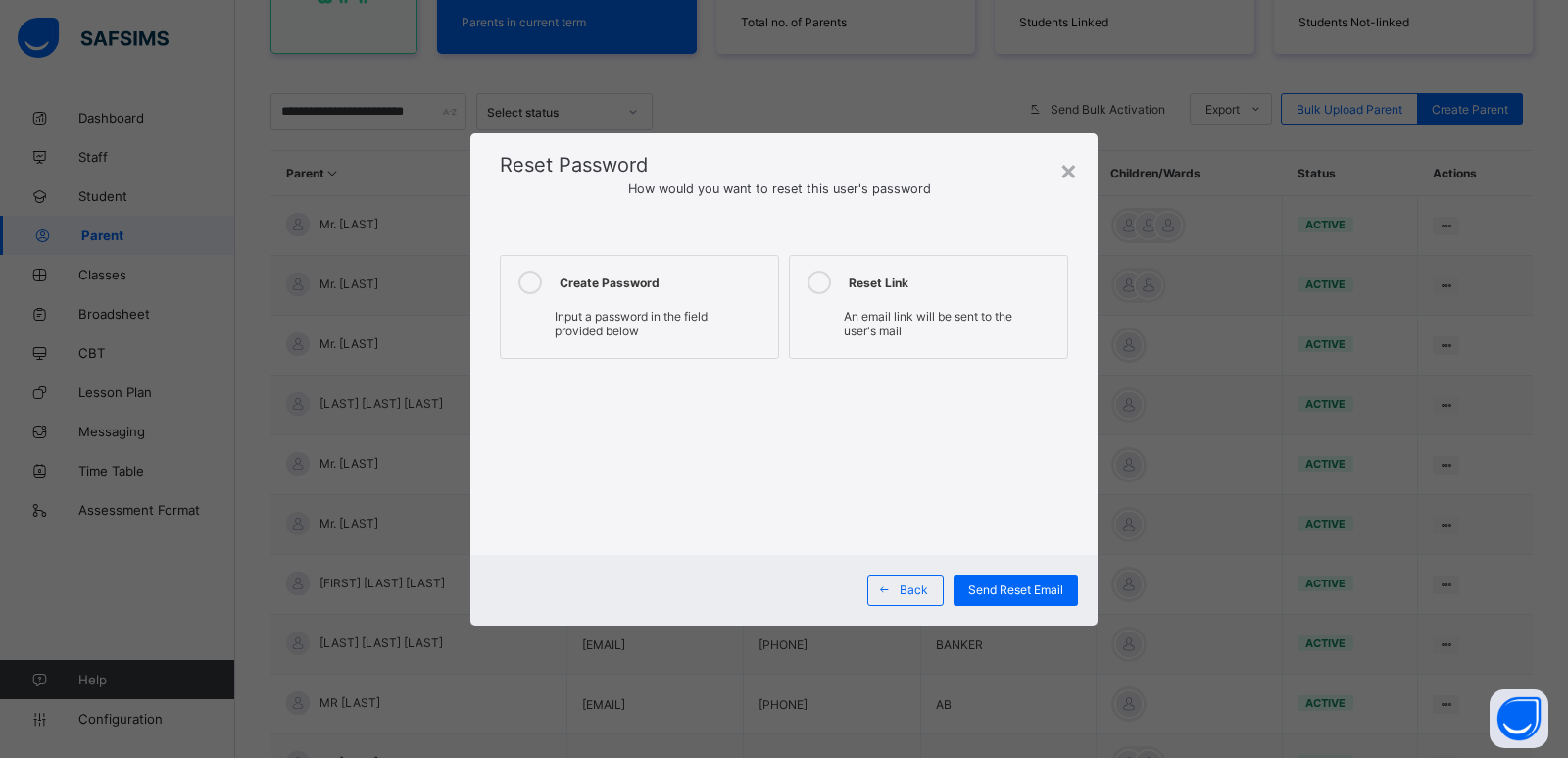 click on "Input a password in the field provided below" at bounding box center [631, 324] 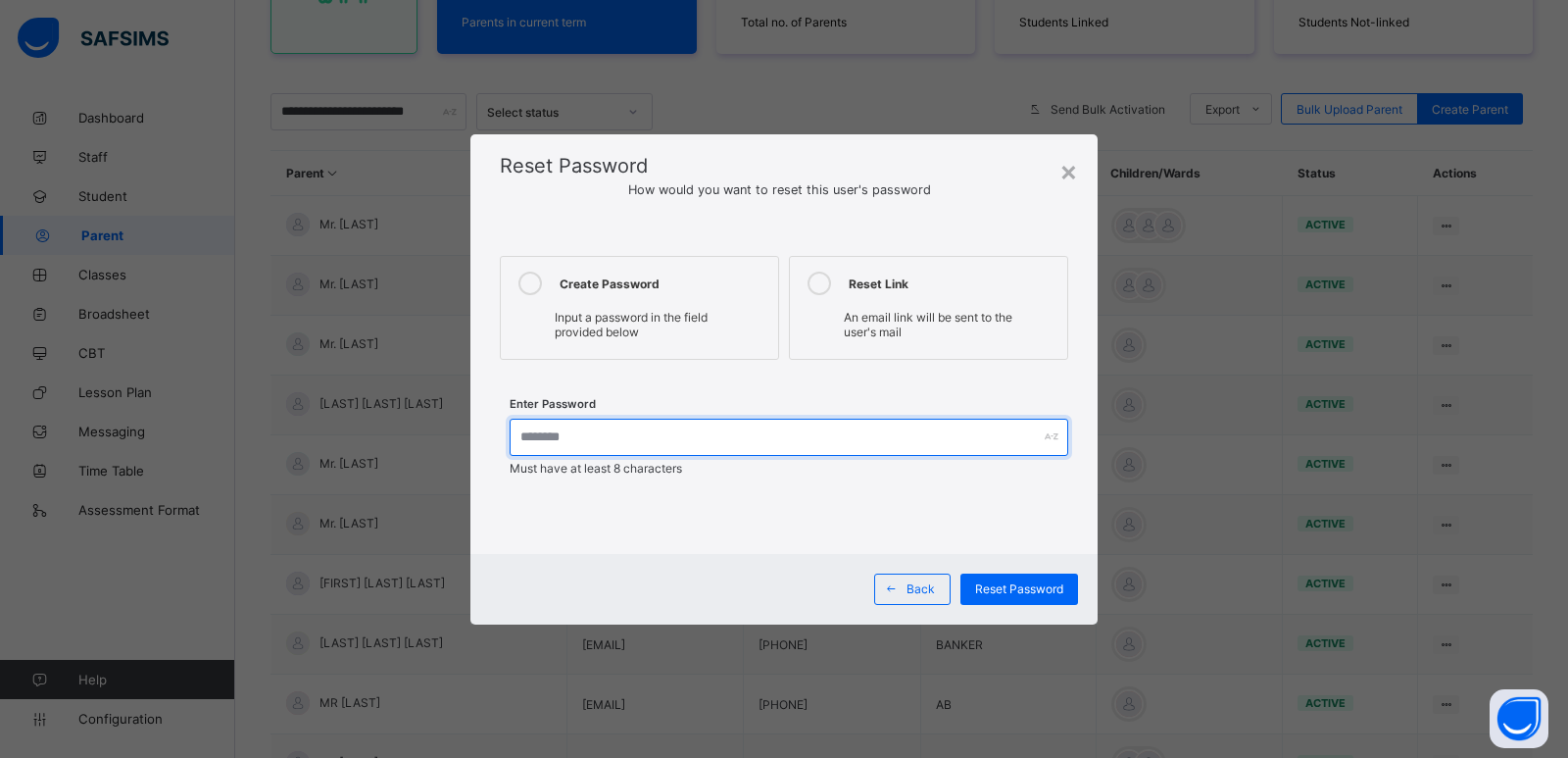 click at bounding box center [789, 437] 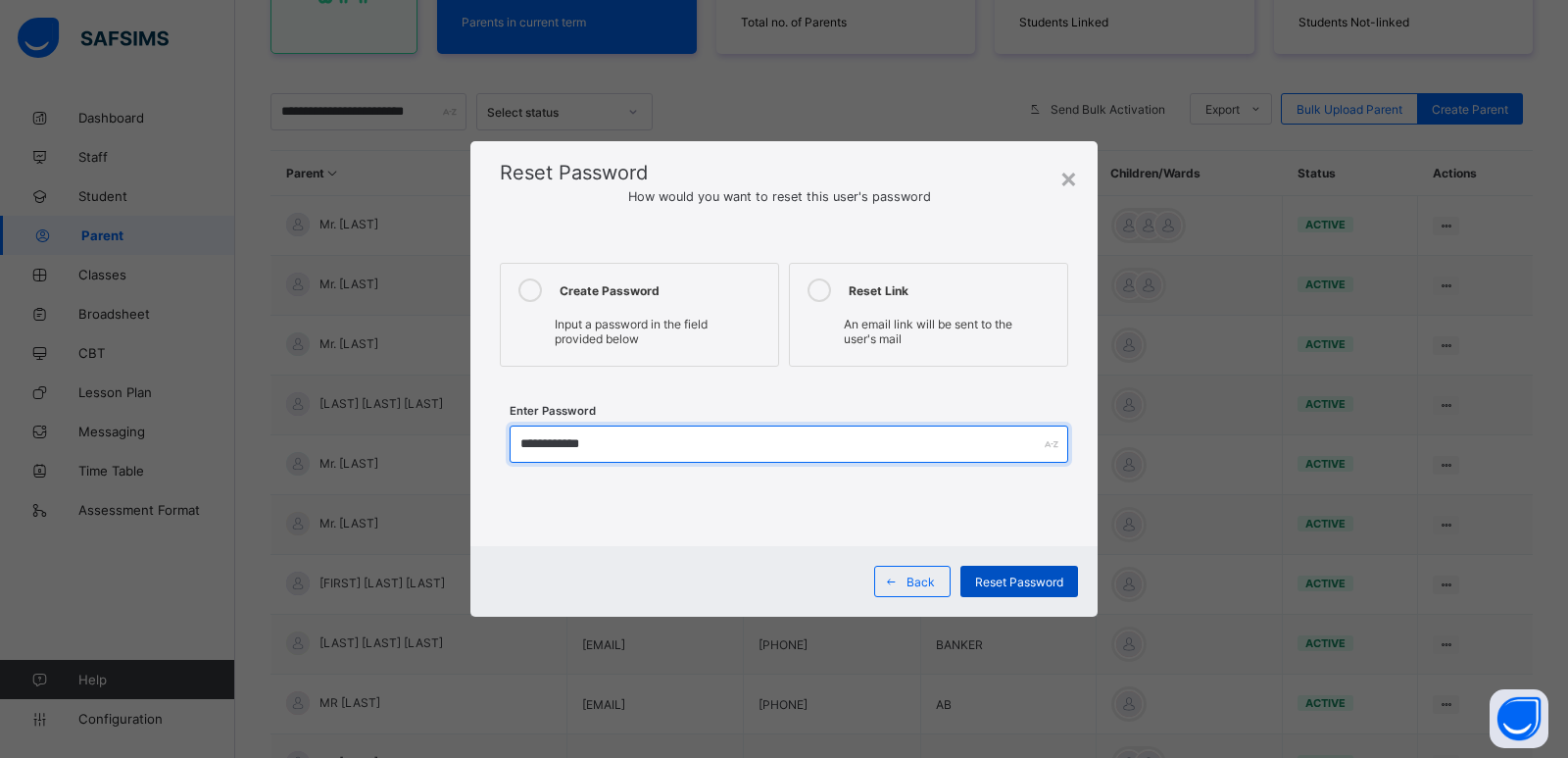 type on "**********" 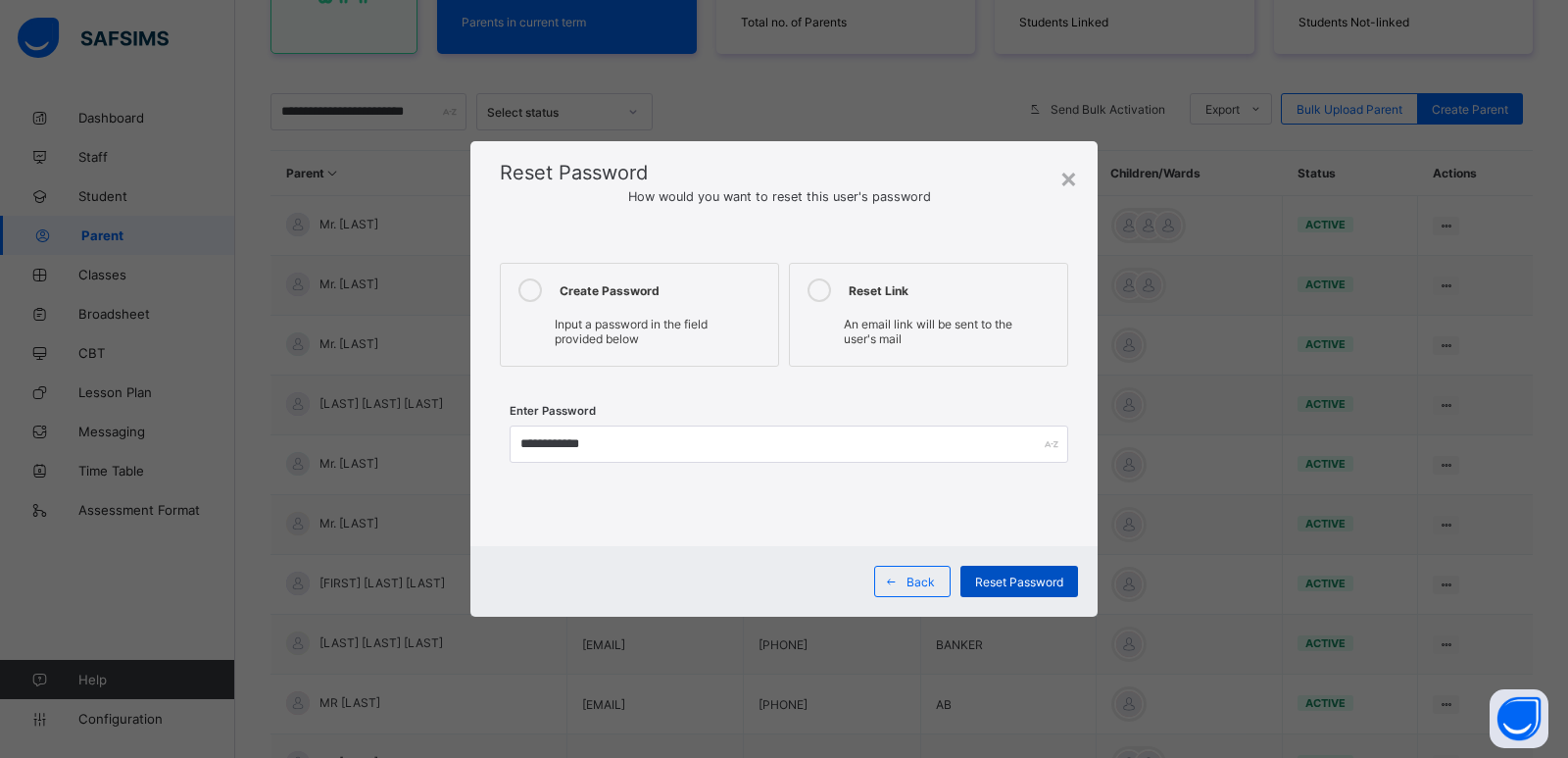 click on "Reset Password" at bounding box center (1019, 581) 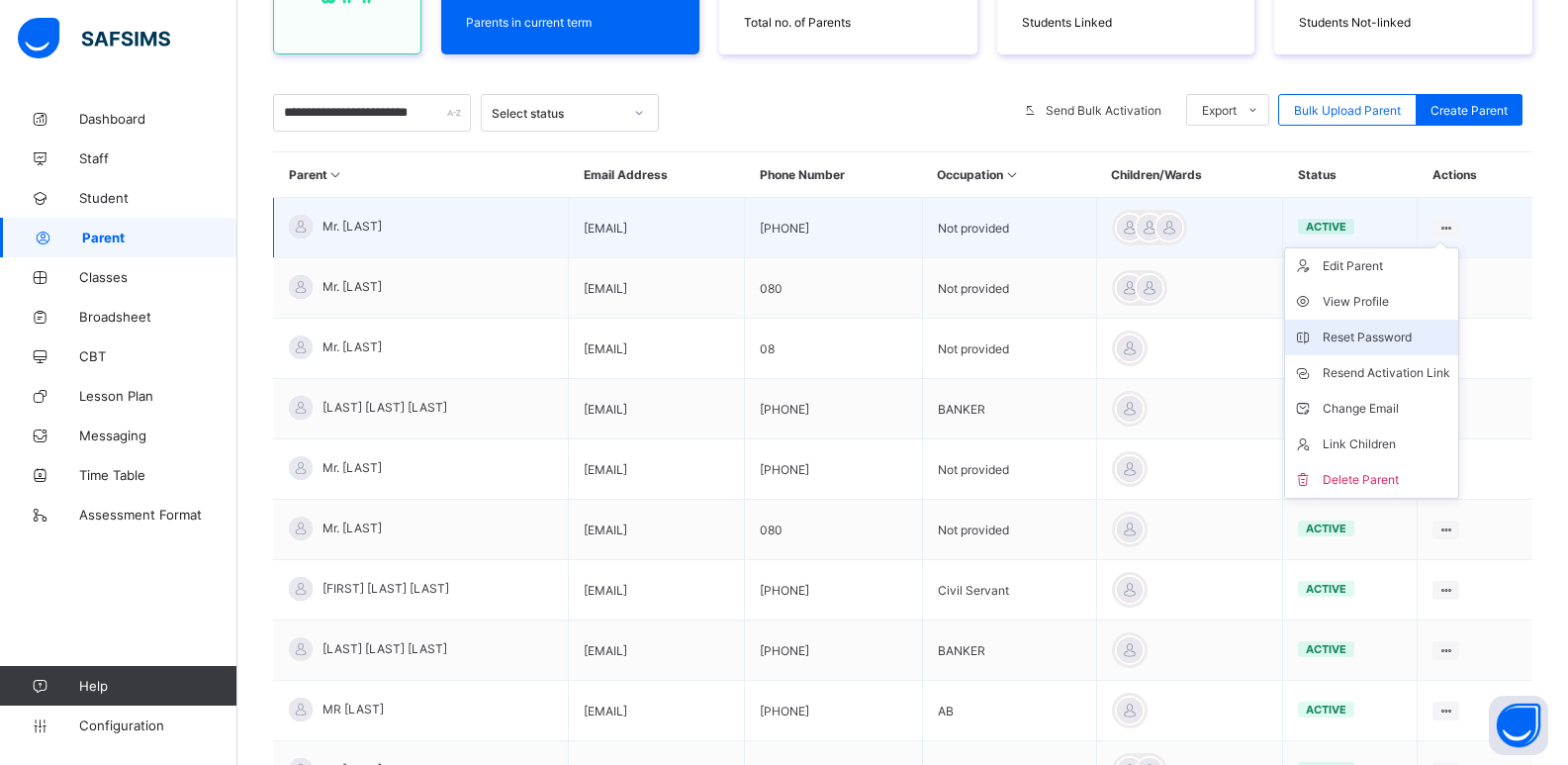 click on "Reset Password" at bounding box center (1386, 337) 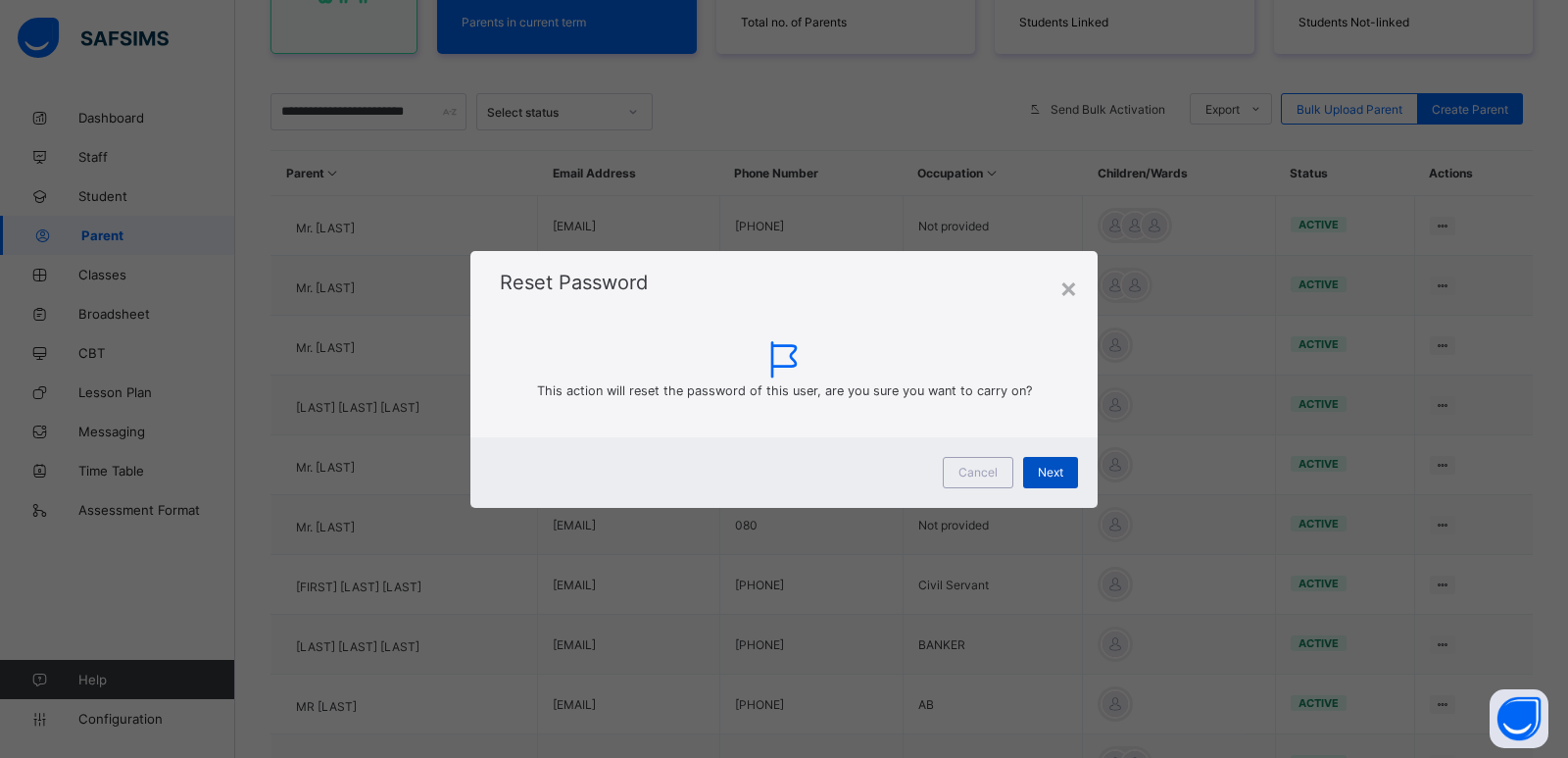 click on "Next" at bounding box center (1051, 472) 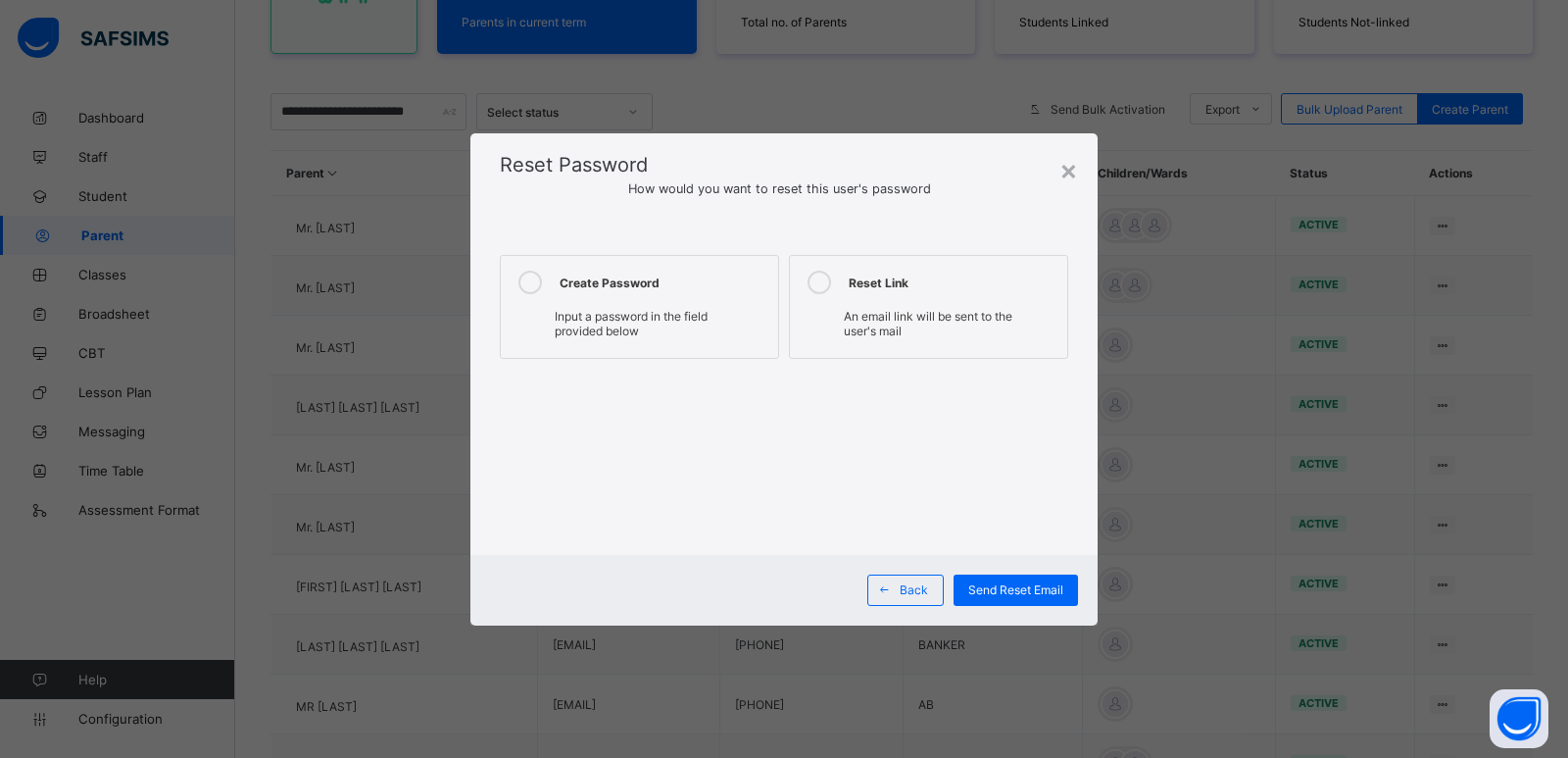 click on "Input a password in the field provided below" at bounding box center [639, 326] 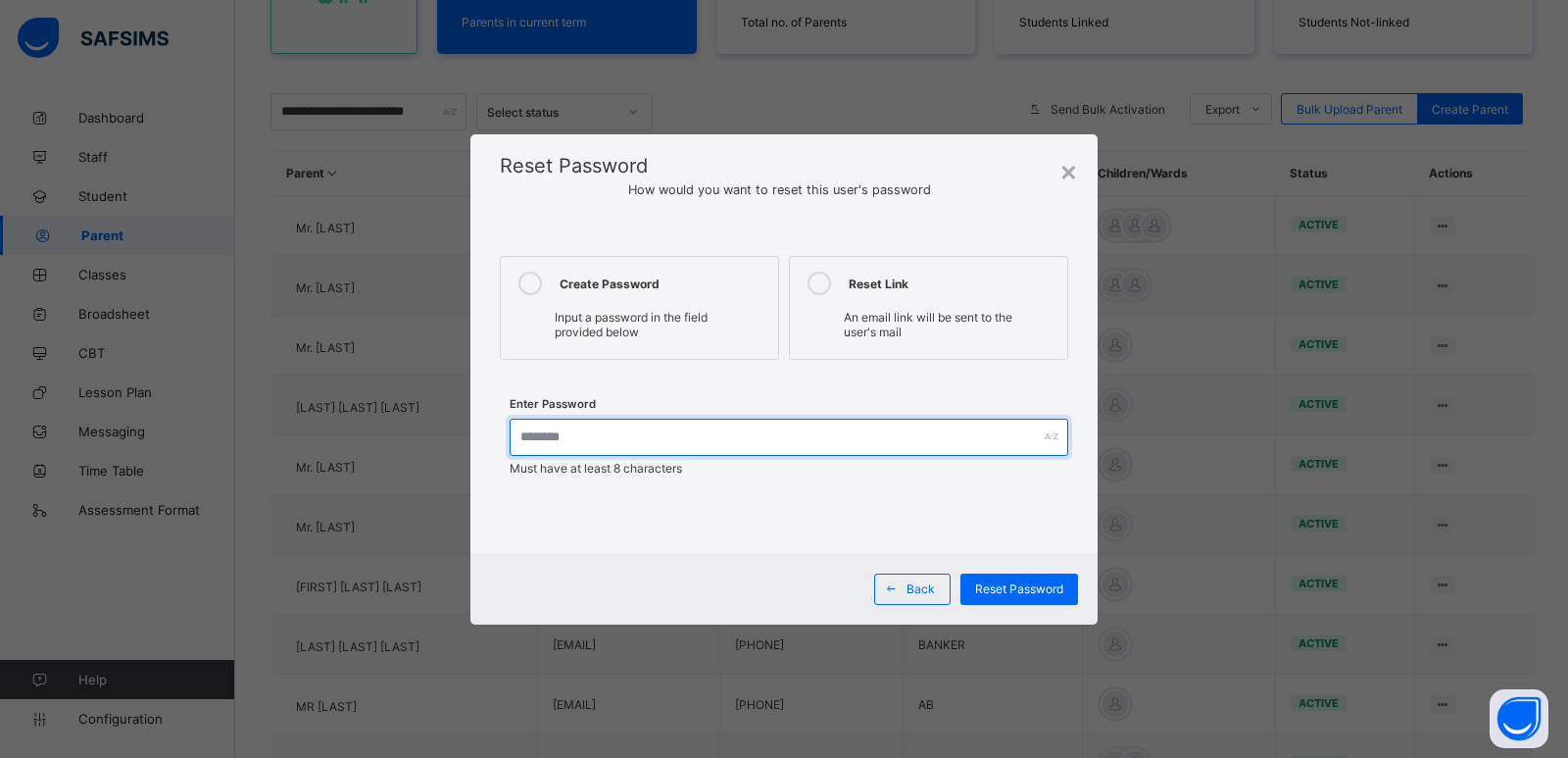 click at bounding box center [789, 437] 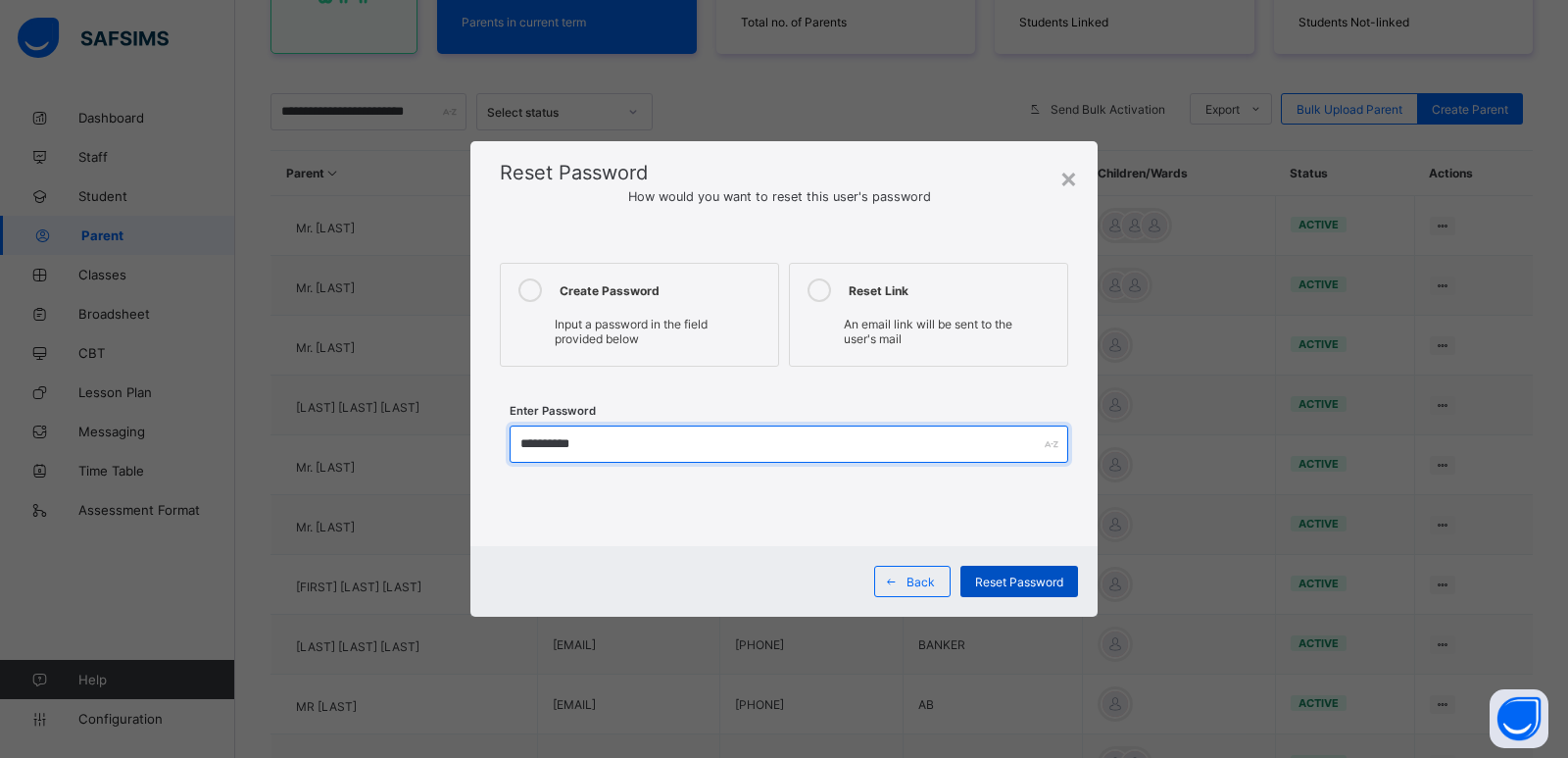 type on "**********" 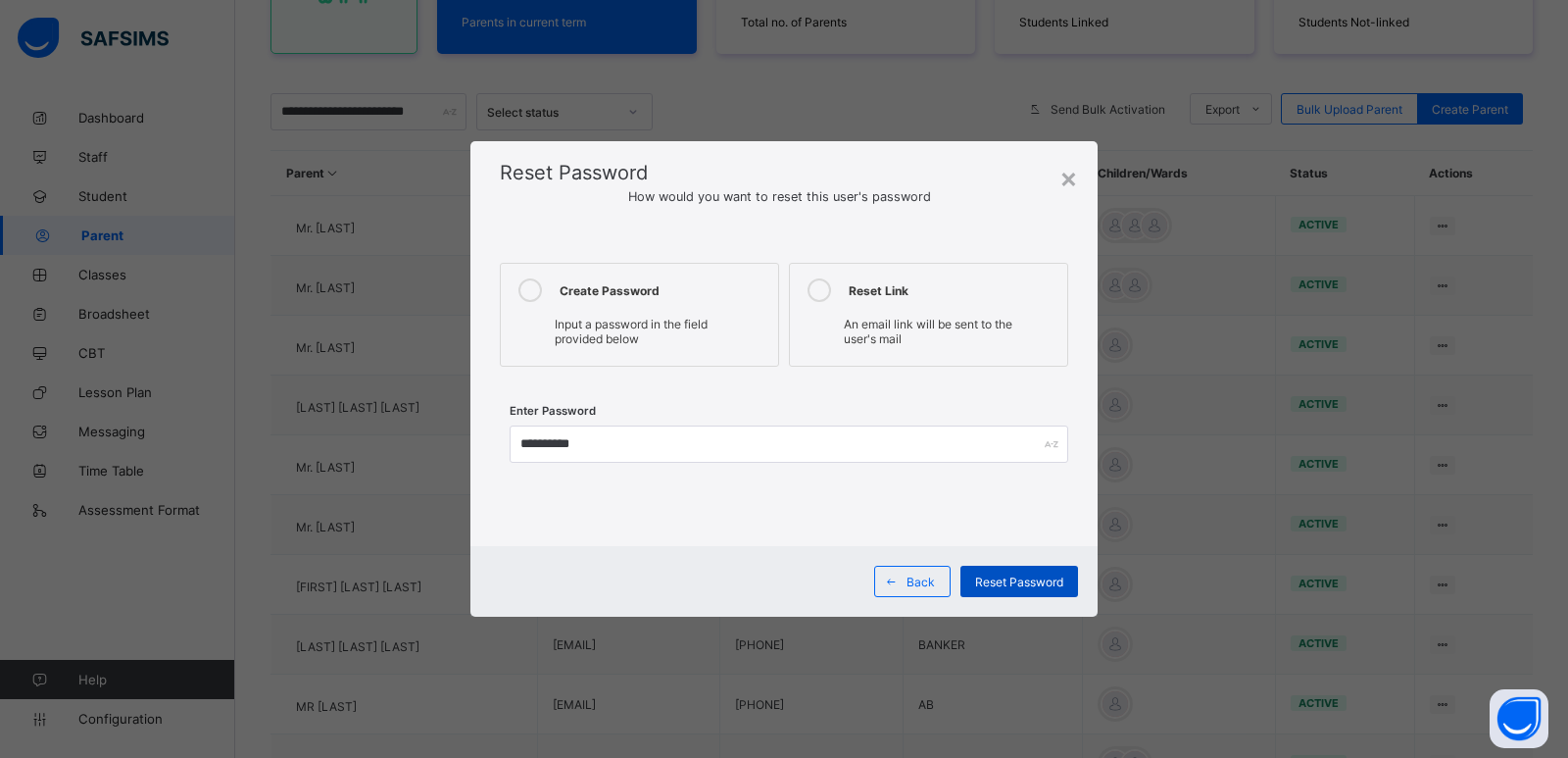click on "Reset Password" at bounding box center (1019, 581) 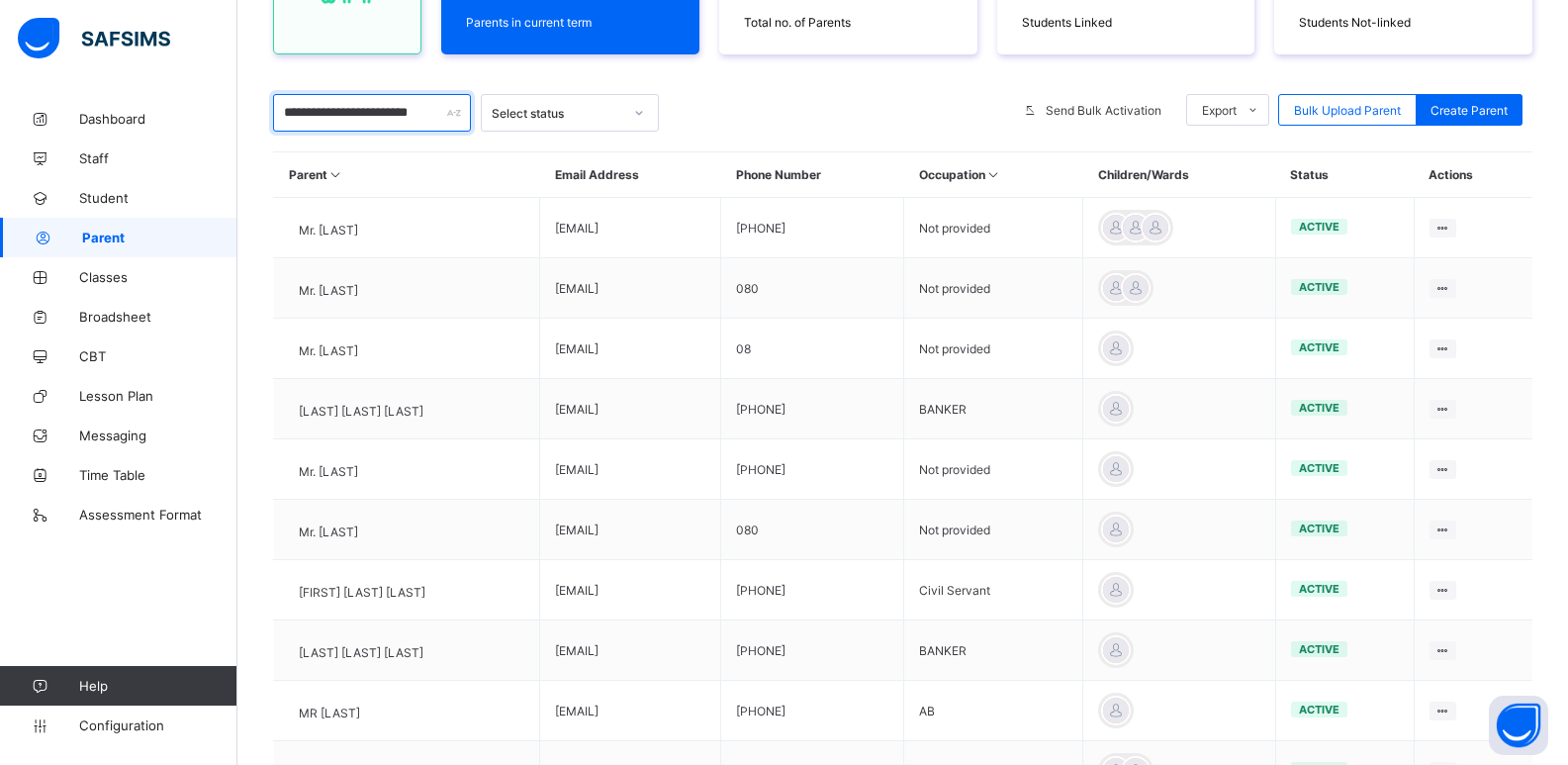 click on "**********" at bounding box center (372, 113) 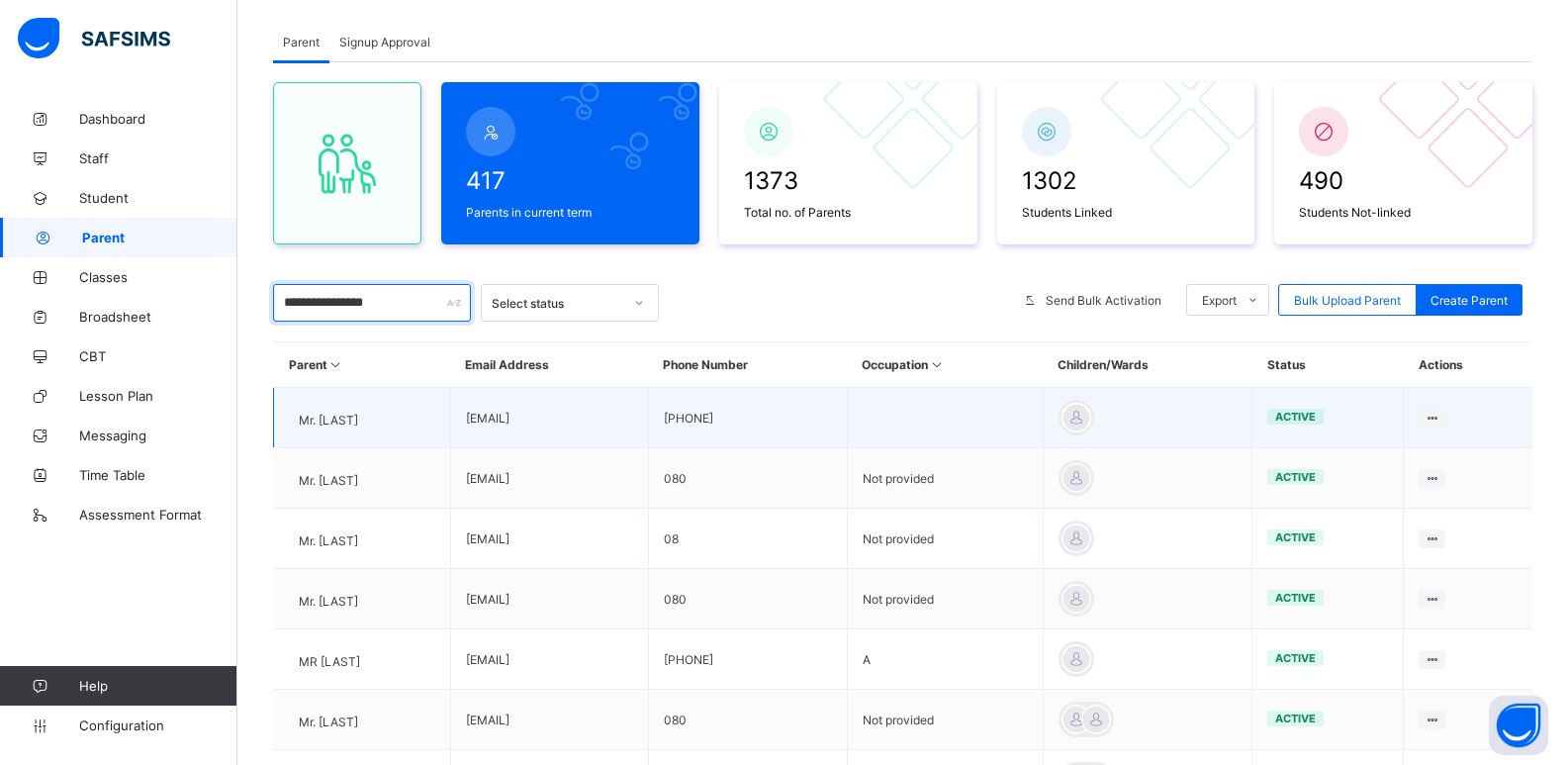 scroll, scrollTop: 297, scrollLeft: 0, axis: vertical 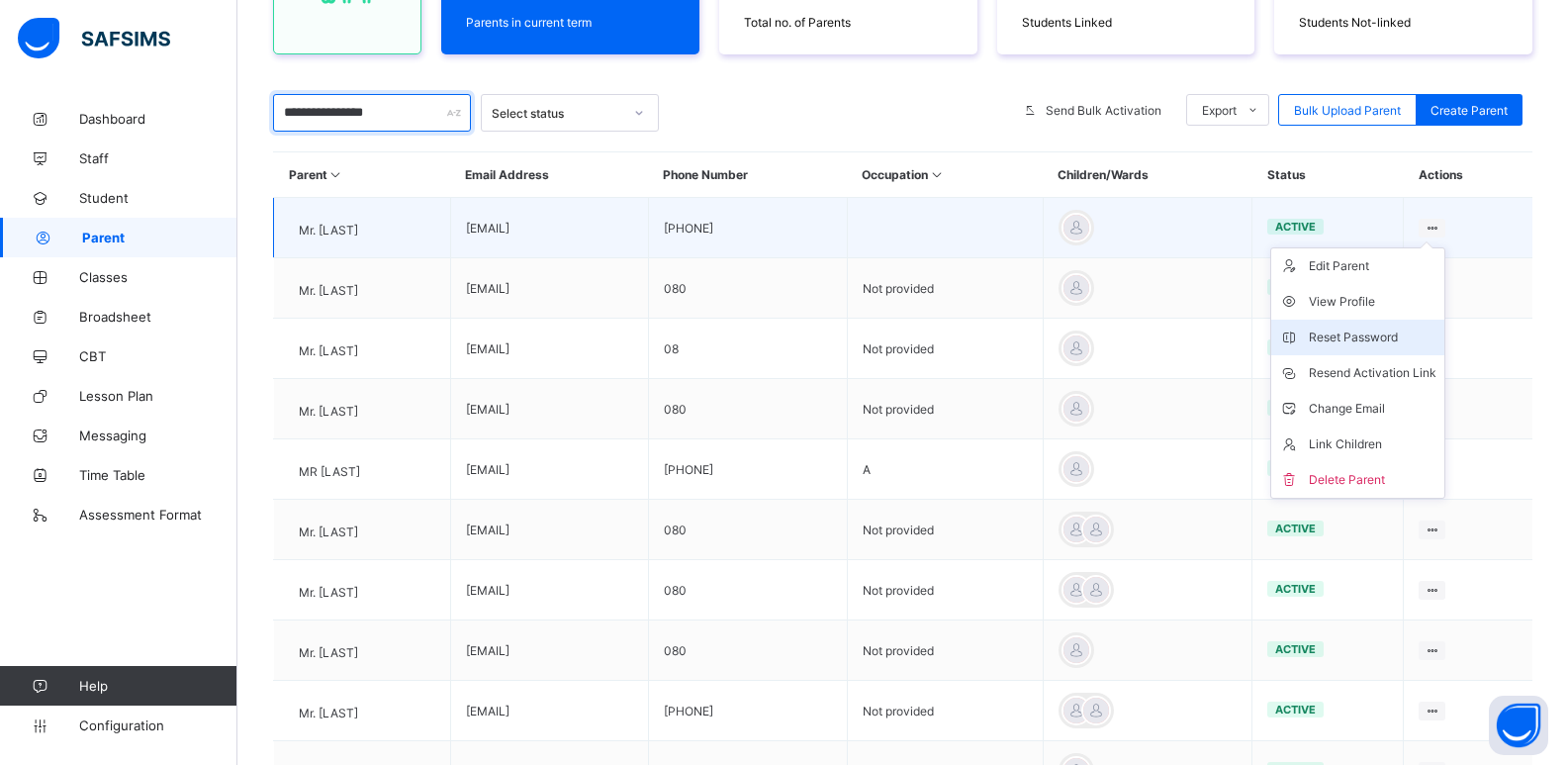 type on "**********" 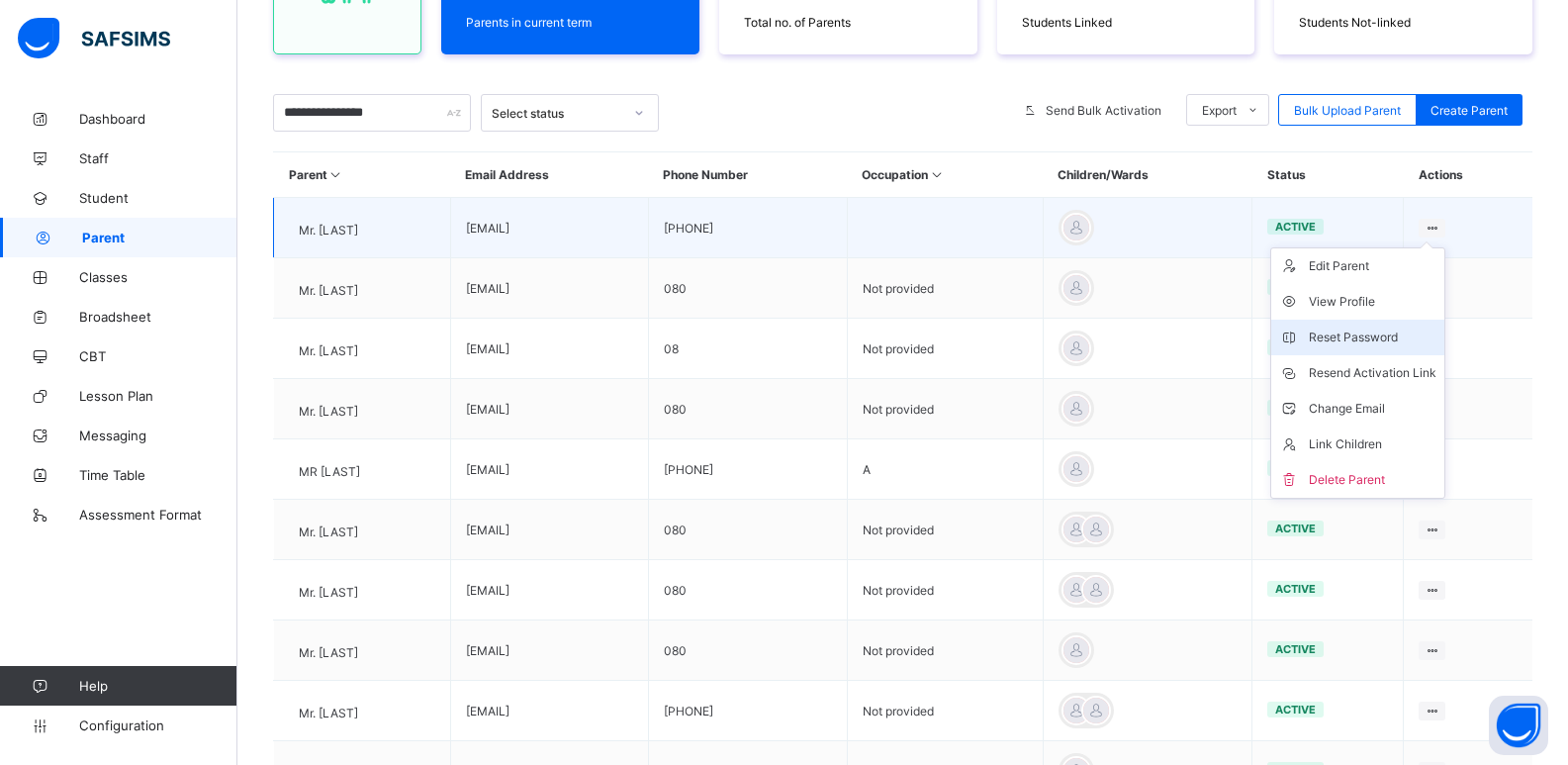 click on "Reset Password" at bounding box center (1372, 337) 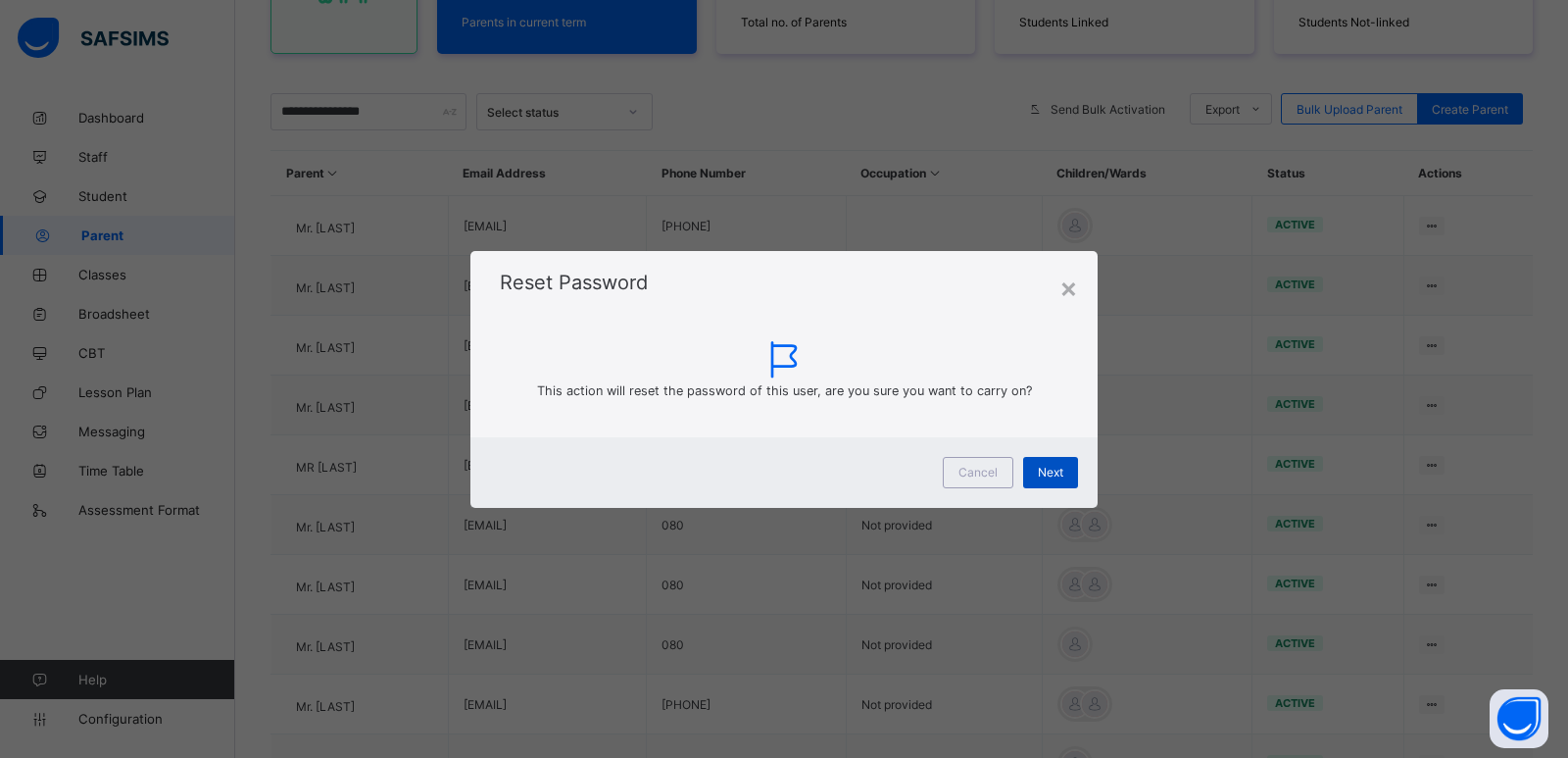 click on "Next" at bounding box center [1051, 473] 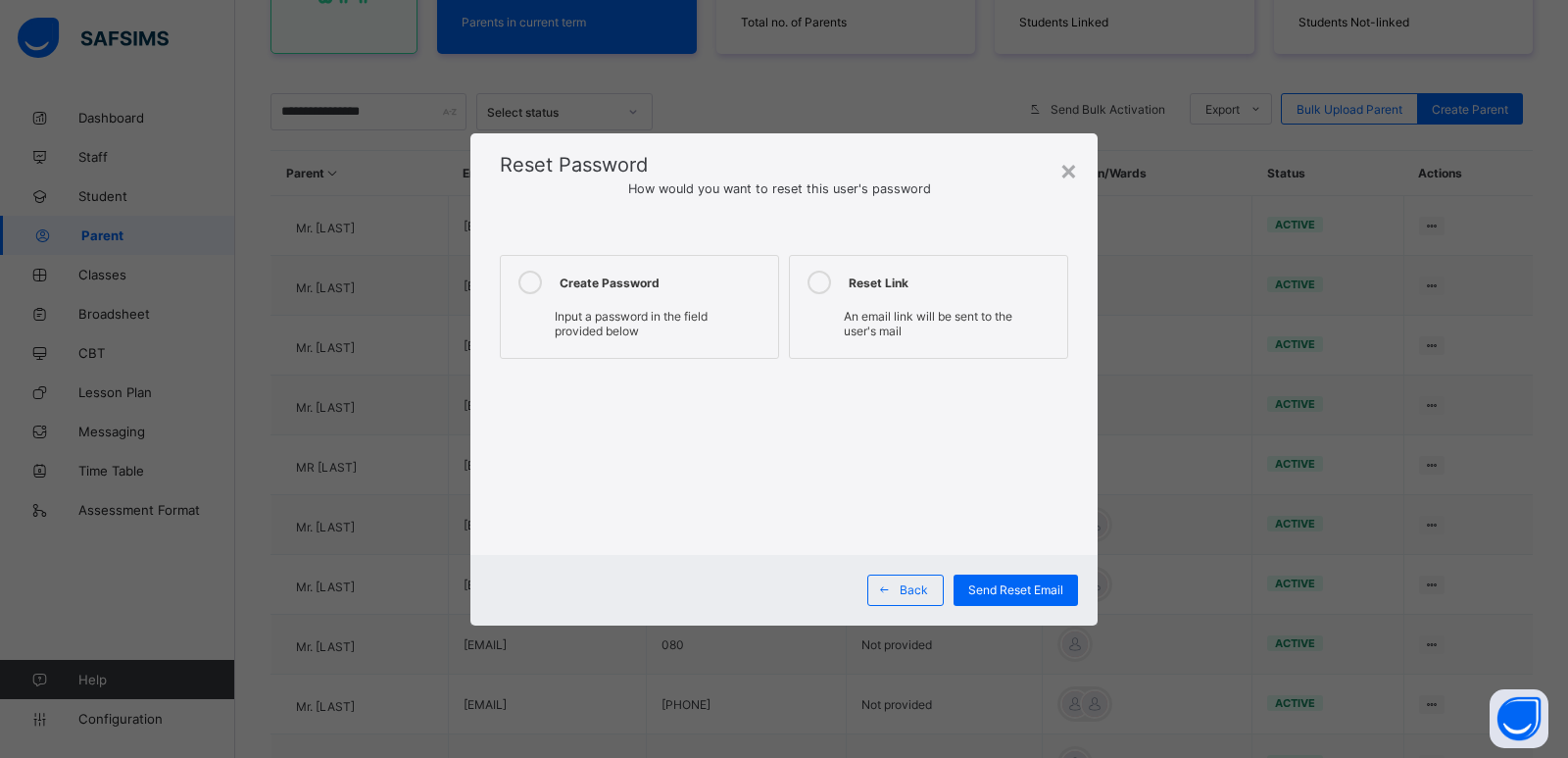 click on "Create Password Input a password in the field provided below" at bounding box center [639, 307] 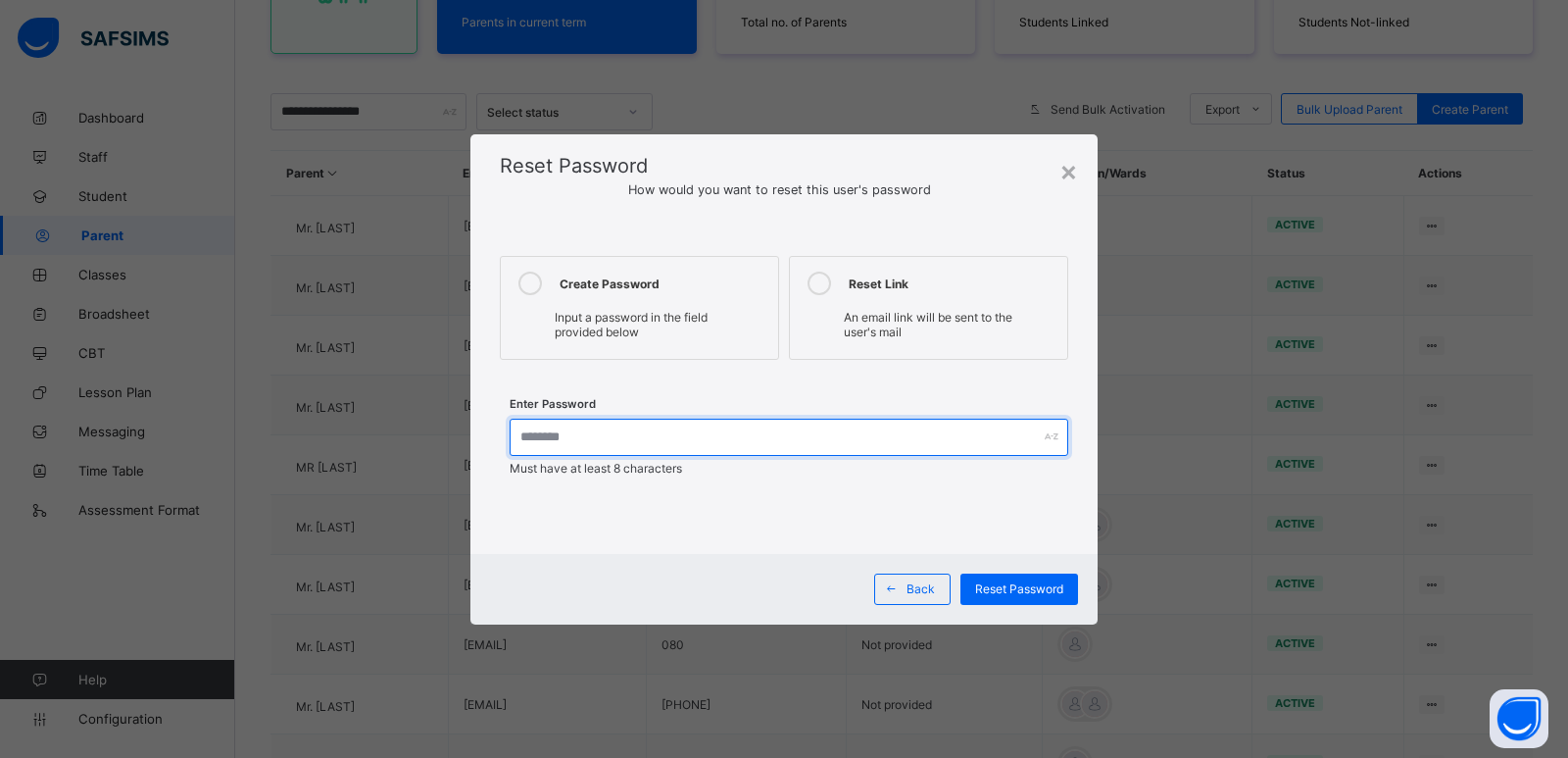 click at bounding box center [789, 437] 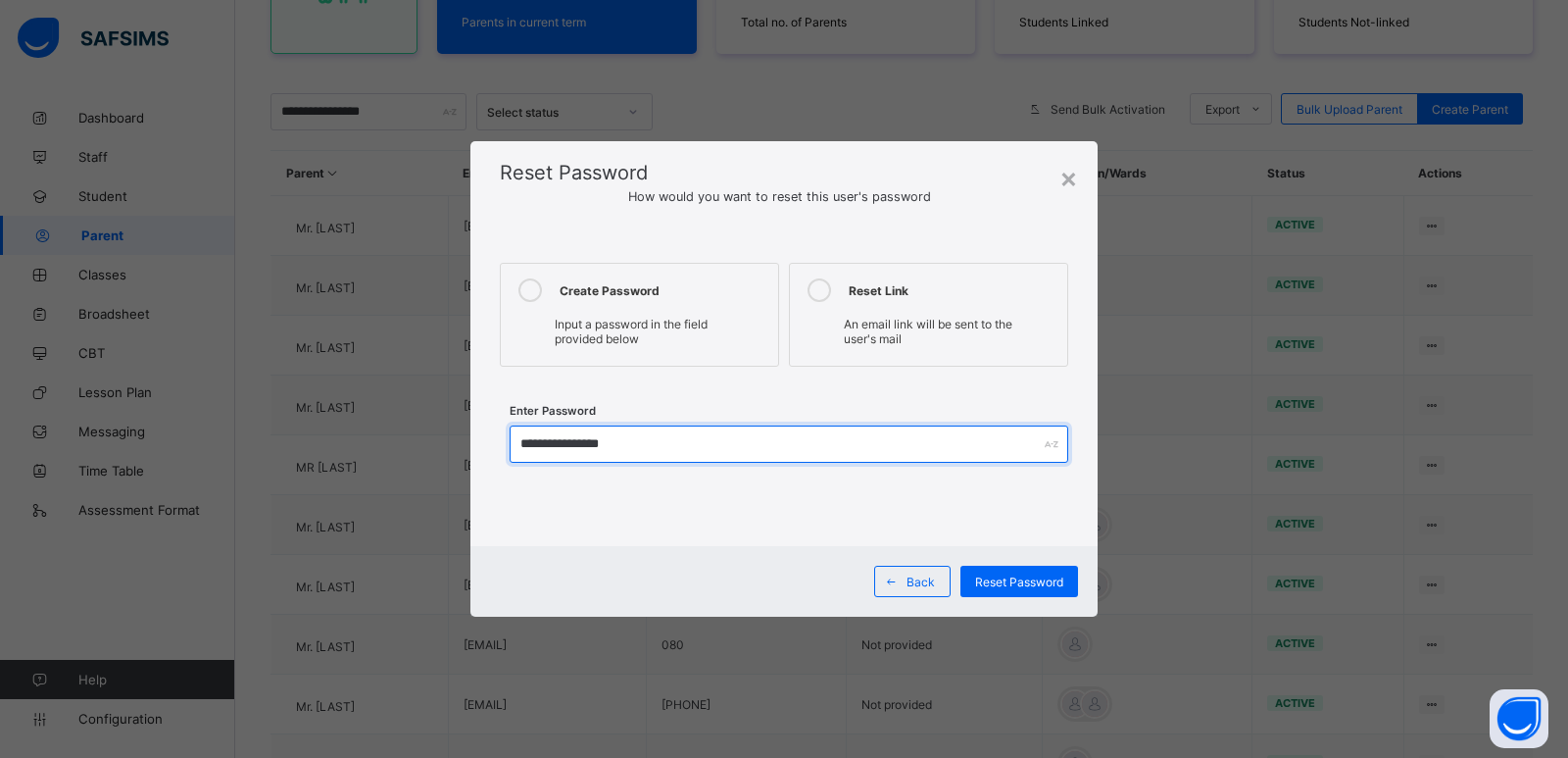 drag, startPoint x: 662, startPoint y: 442, endPoint x: 470, endPoint y: 445, distance: 192.02344 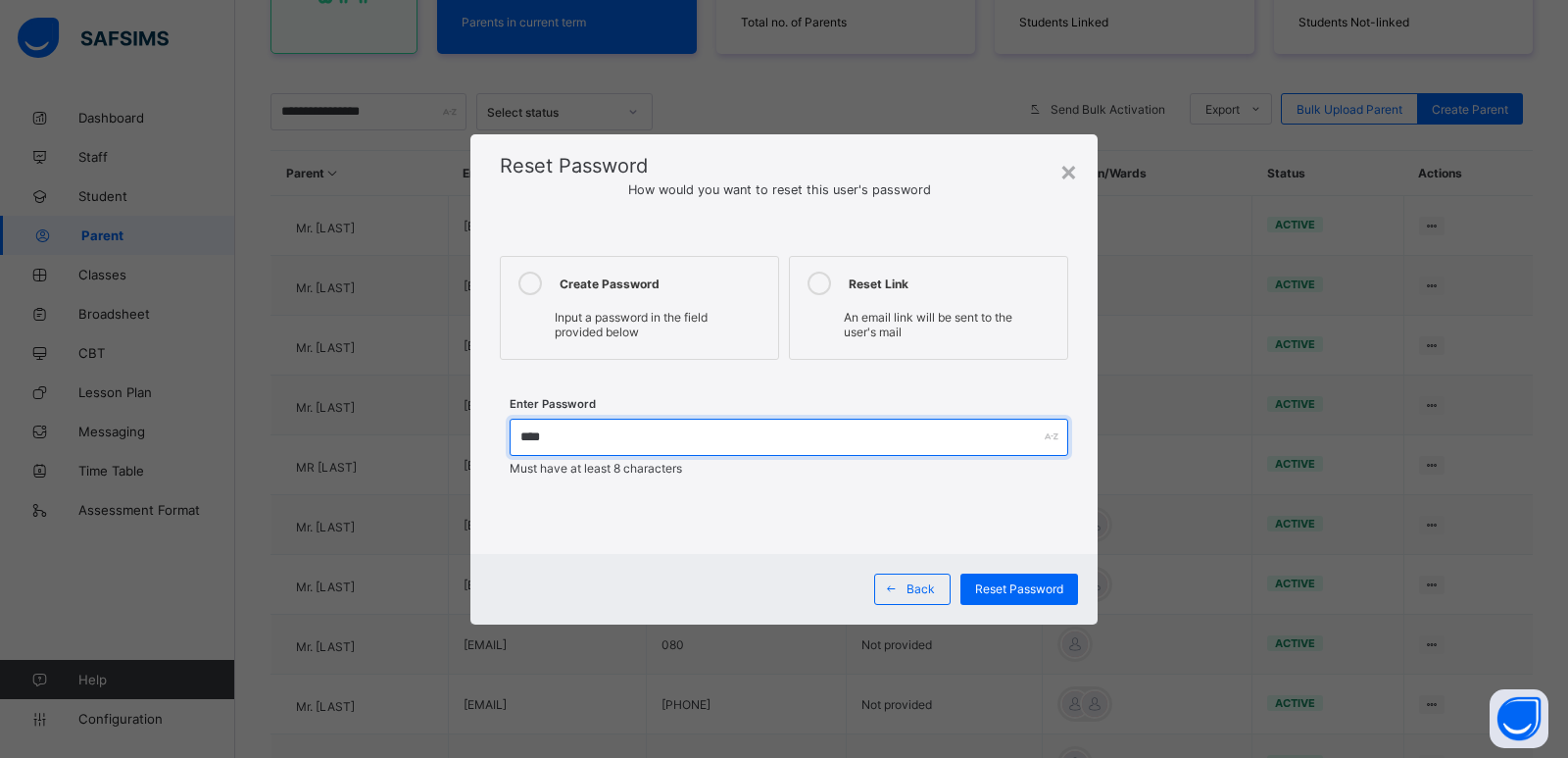 type on "**********" 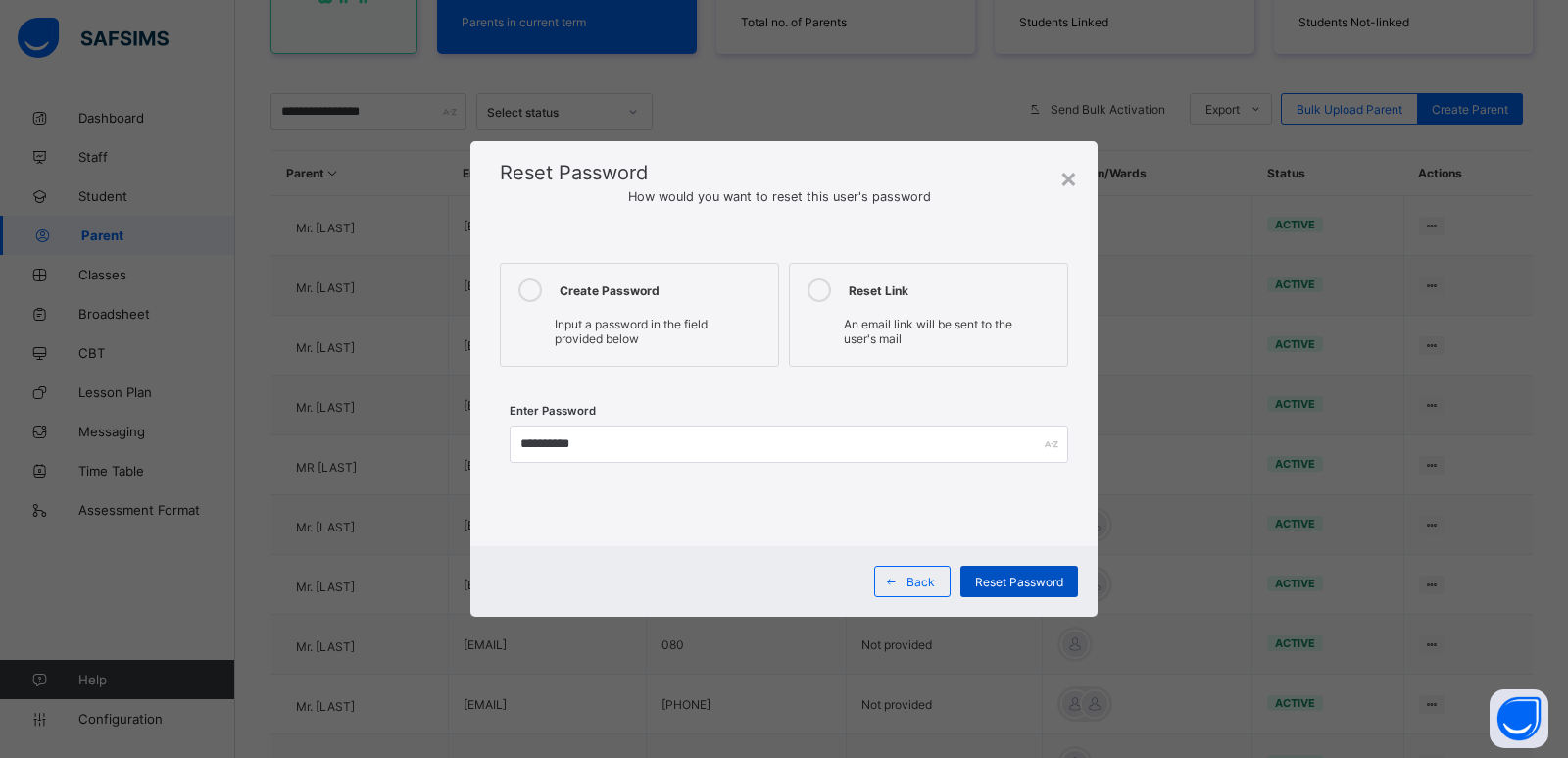 click on "Reset Password" at bounding box center (1019, 581) 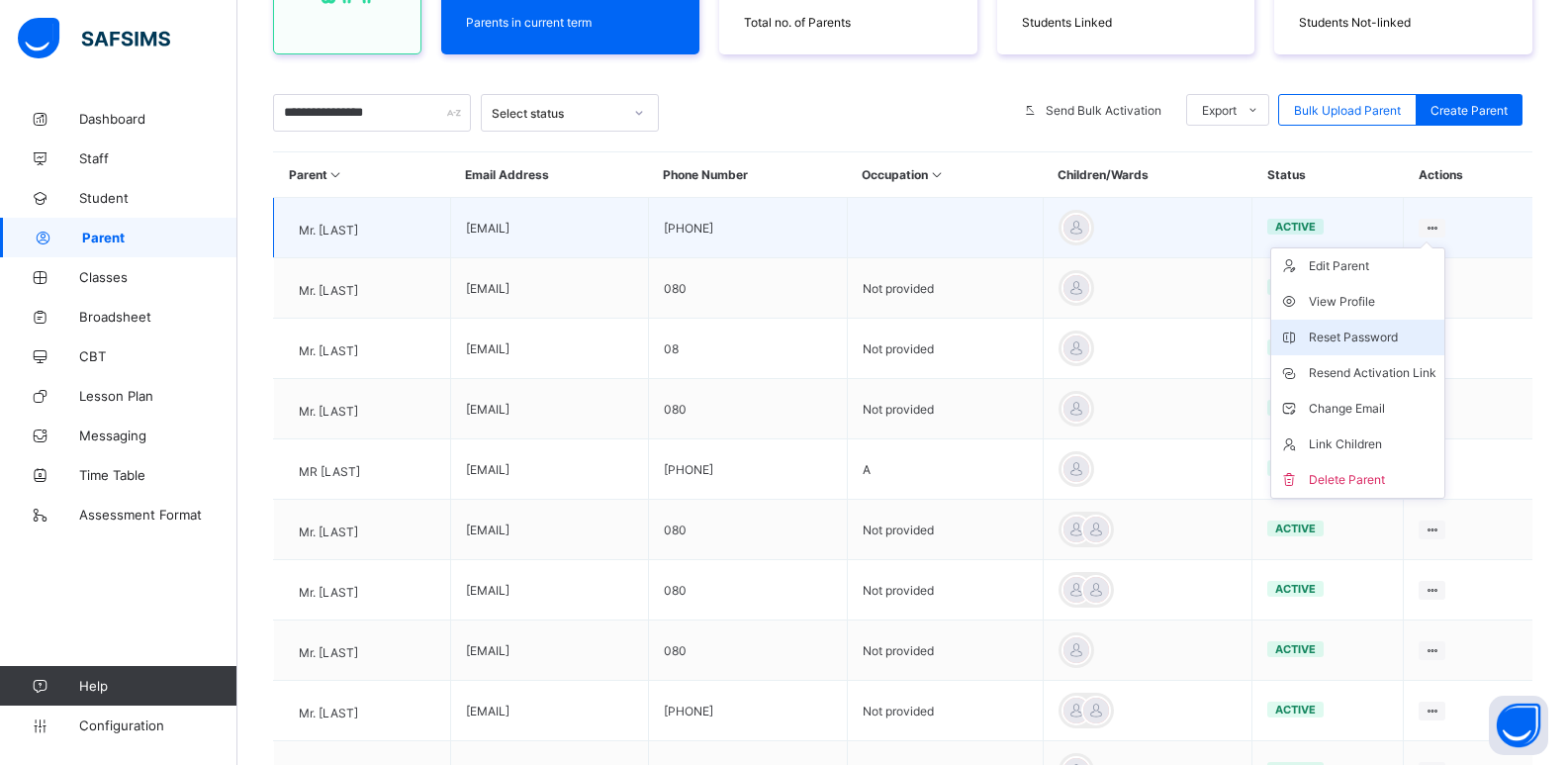 click on "Reset Password" at bounding box center [1372, 337] 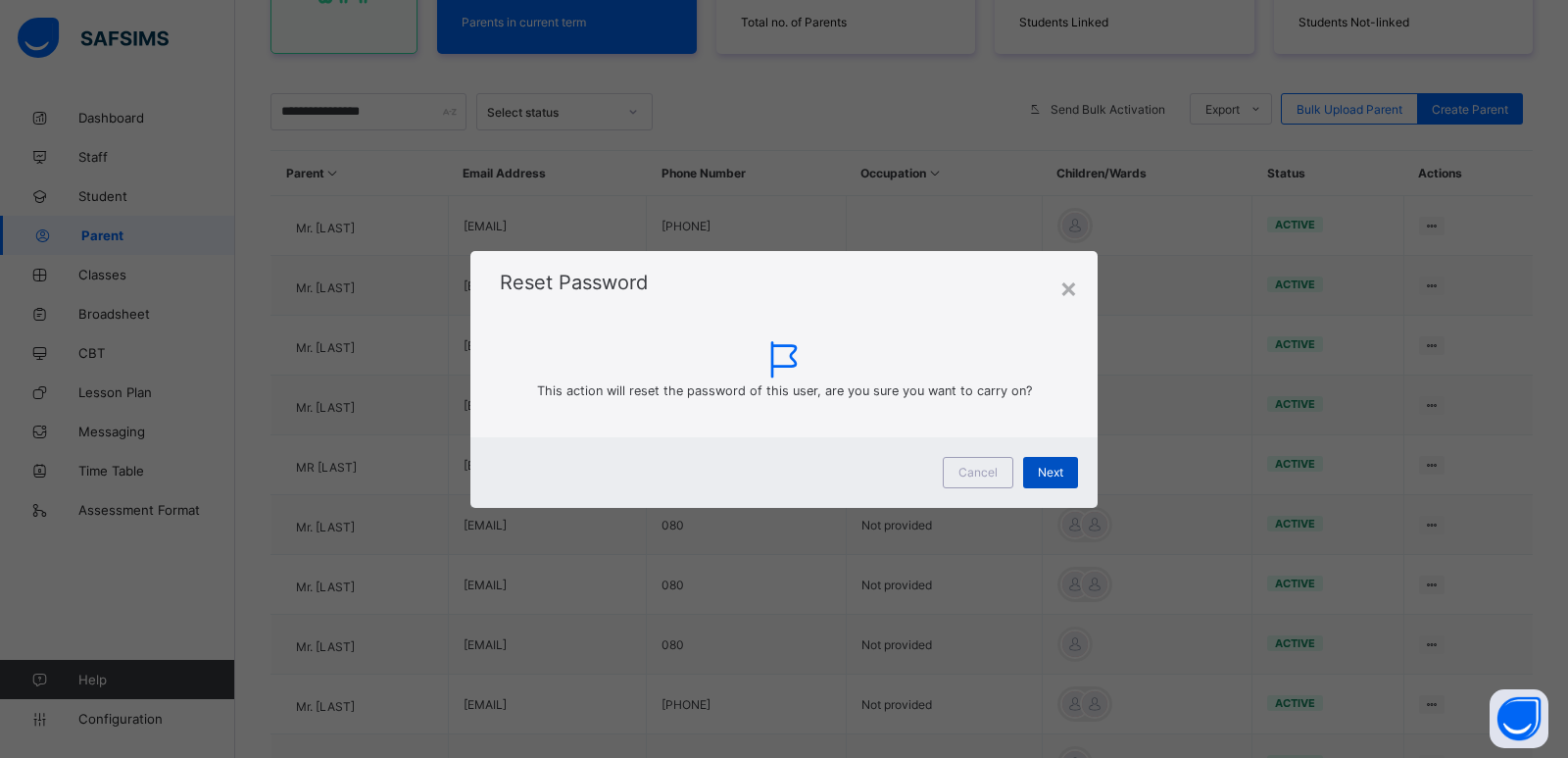 click on "Next" at bounding box center (1051, 473) 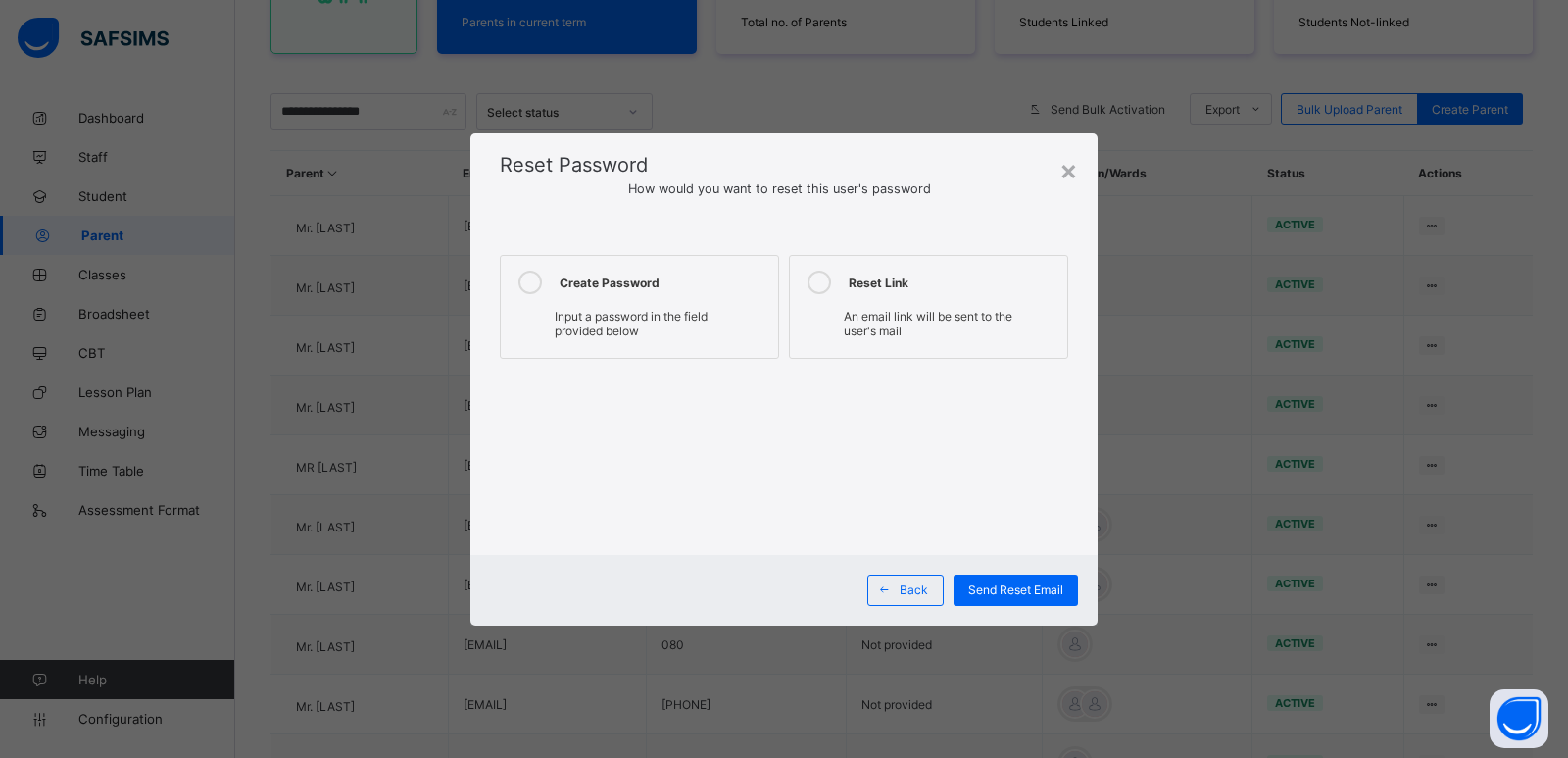 click on "Input a password in the field provided below" at bounding box center (639, 324) 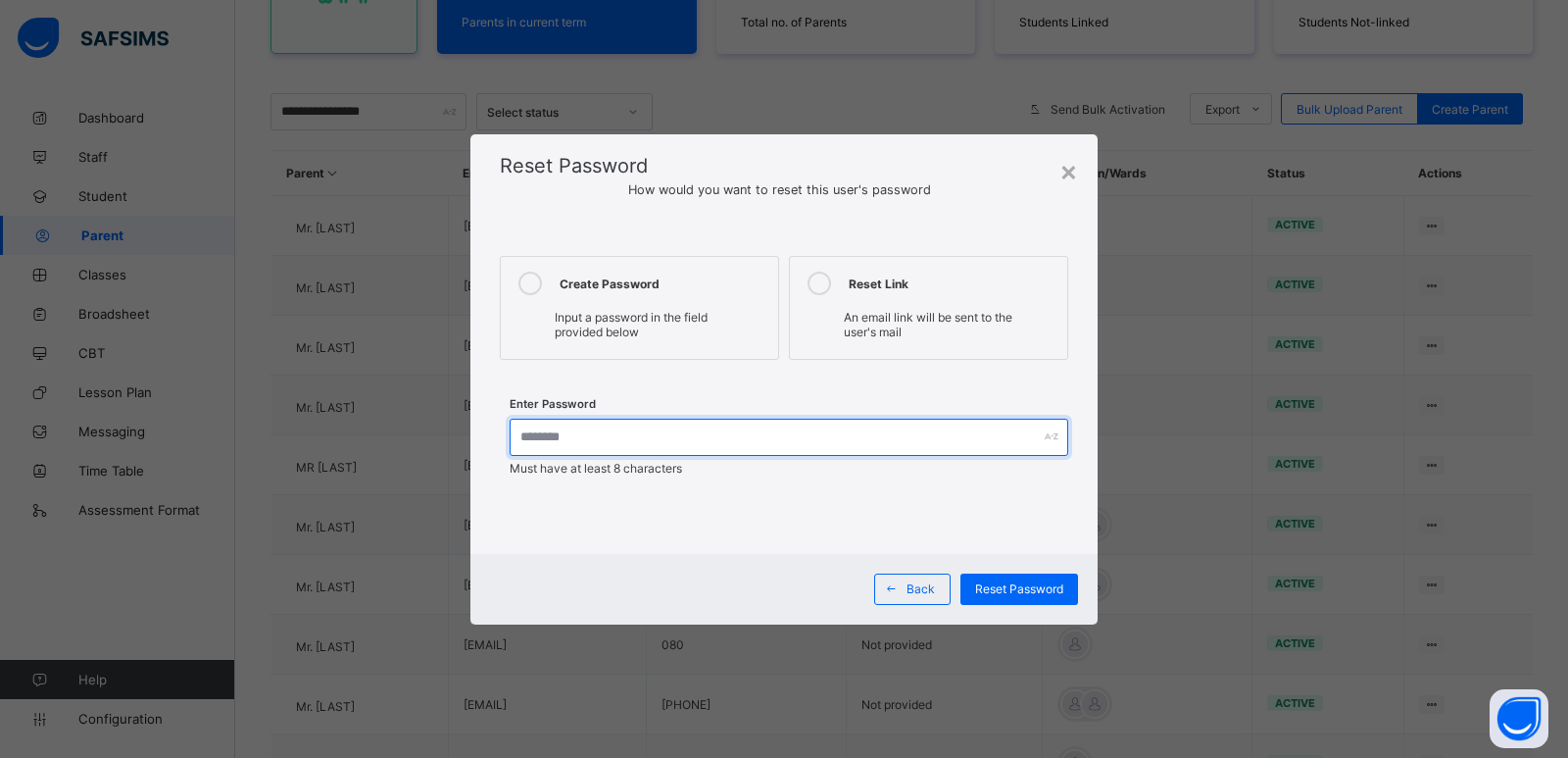 click at bounding box center [789, 437] 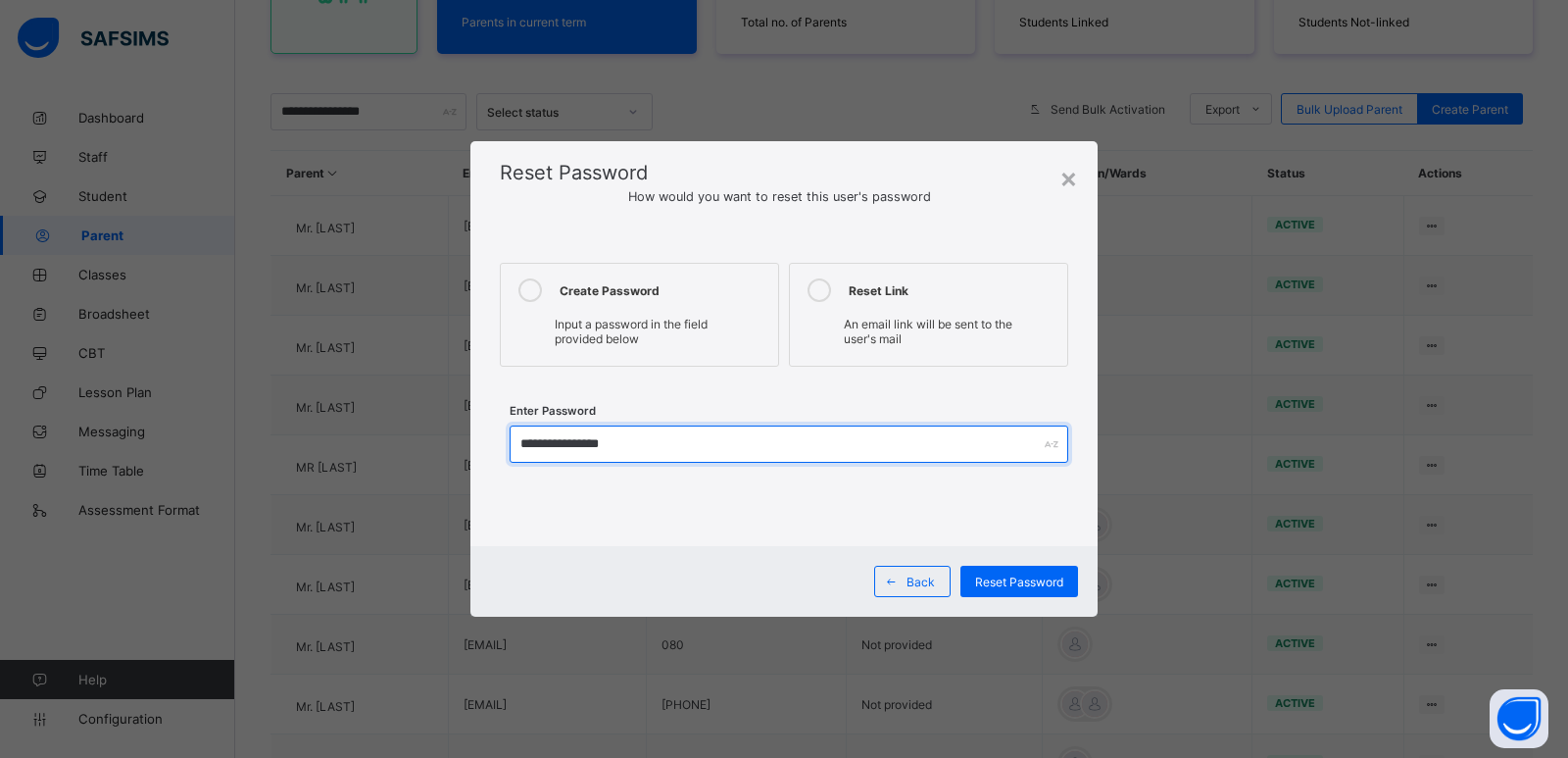 drag, startPoint x: 670, startPoint y: 443, endPoint x: 476, endPoint y: 443, distance: 194 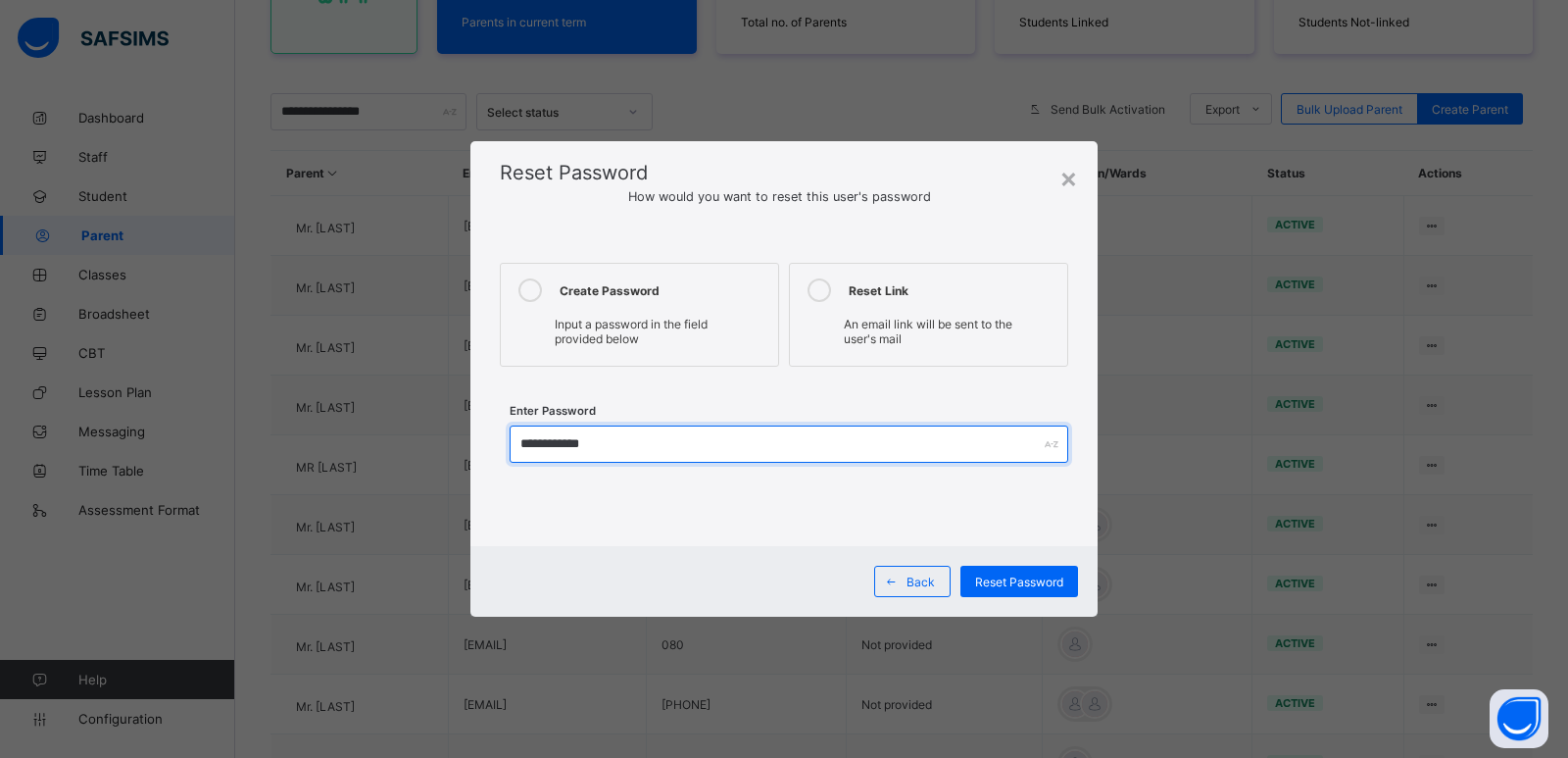 click on "**********" at bounding box center (789, 444) 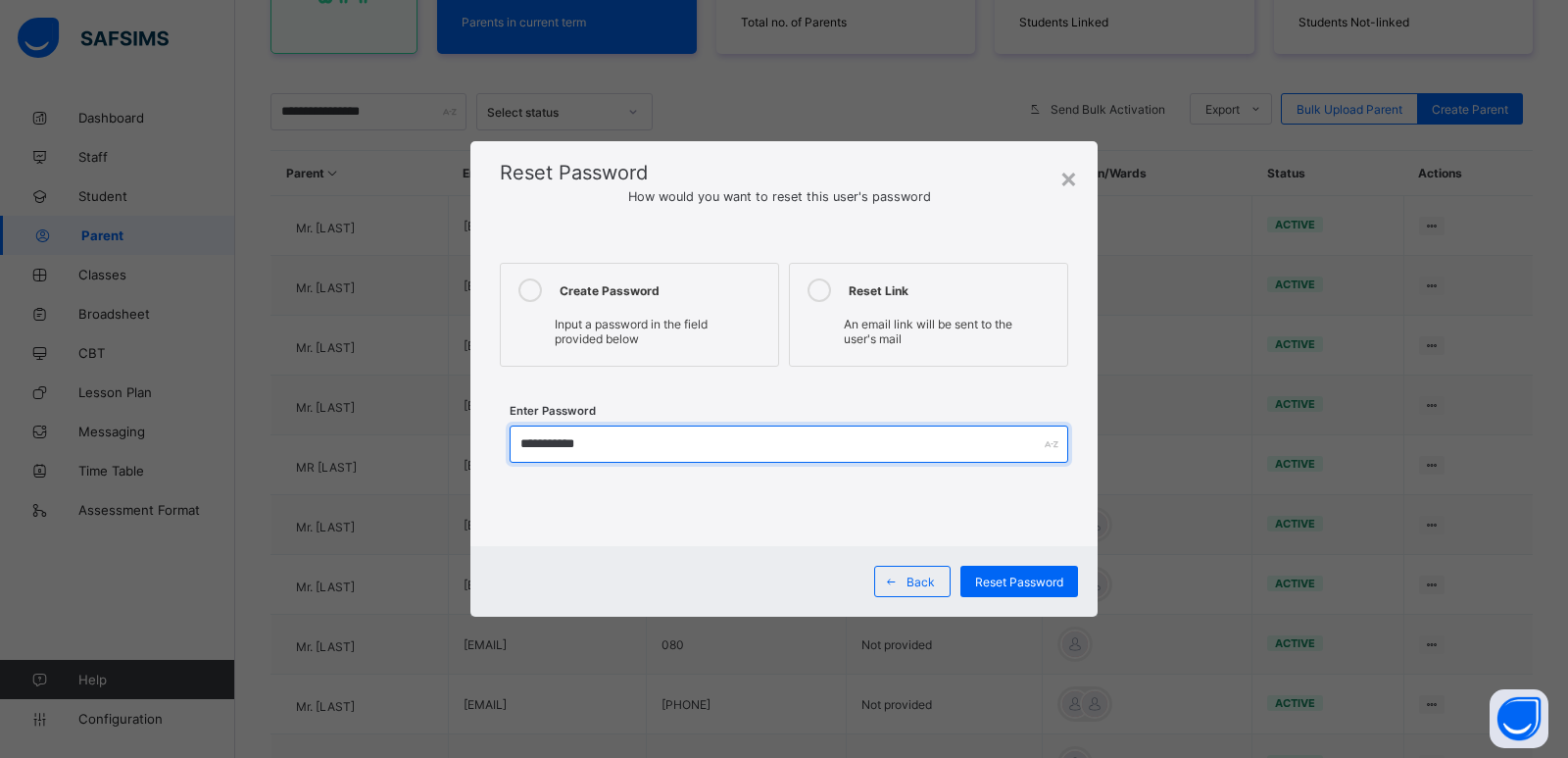 drag, startPoint x: 619, startPoint y: 442, endPoint x: 484, endPoint y: 442, distance: 135 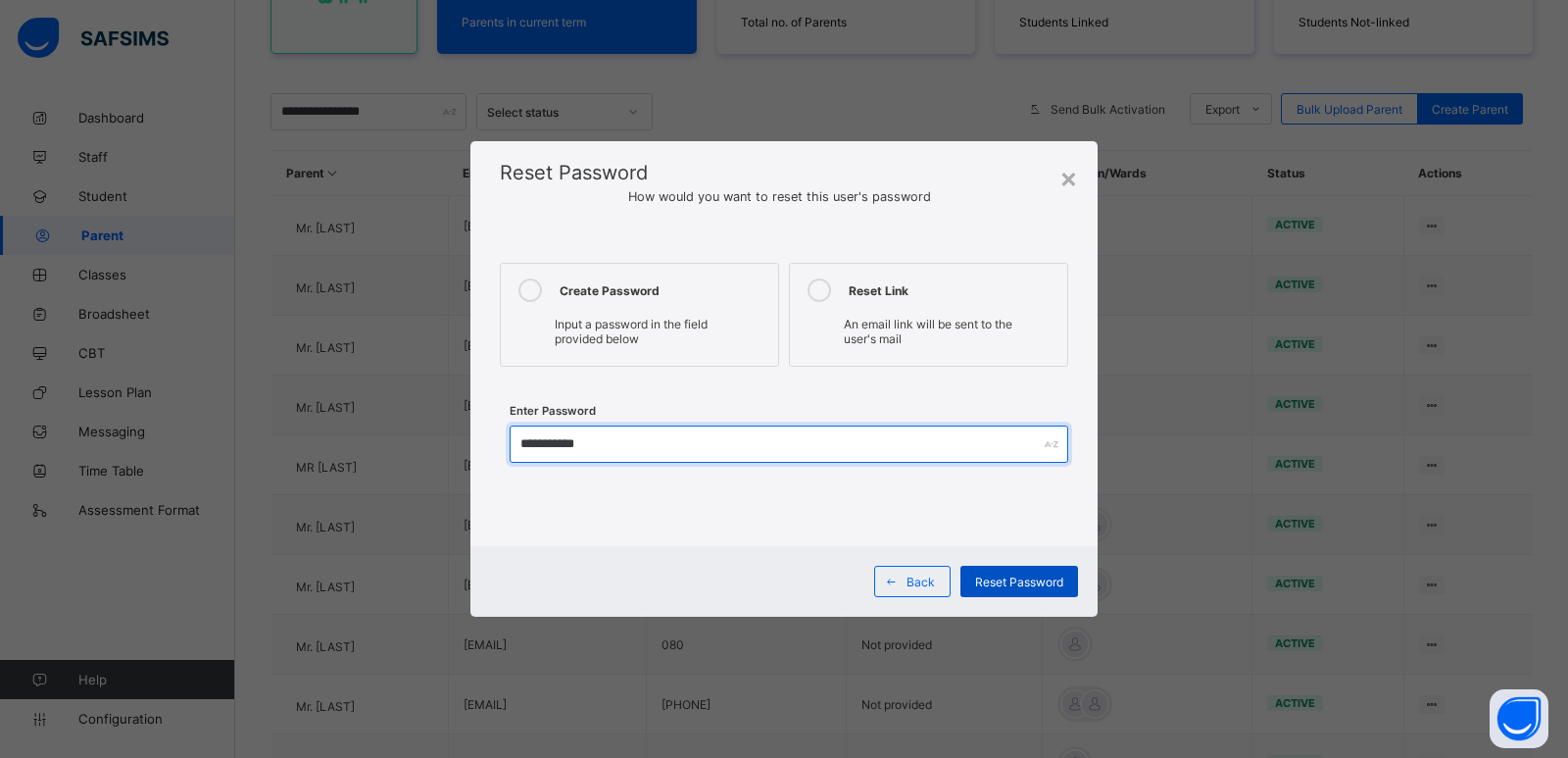 type on "**********" 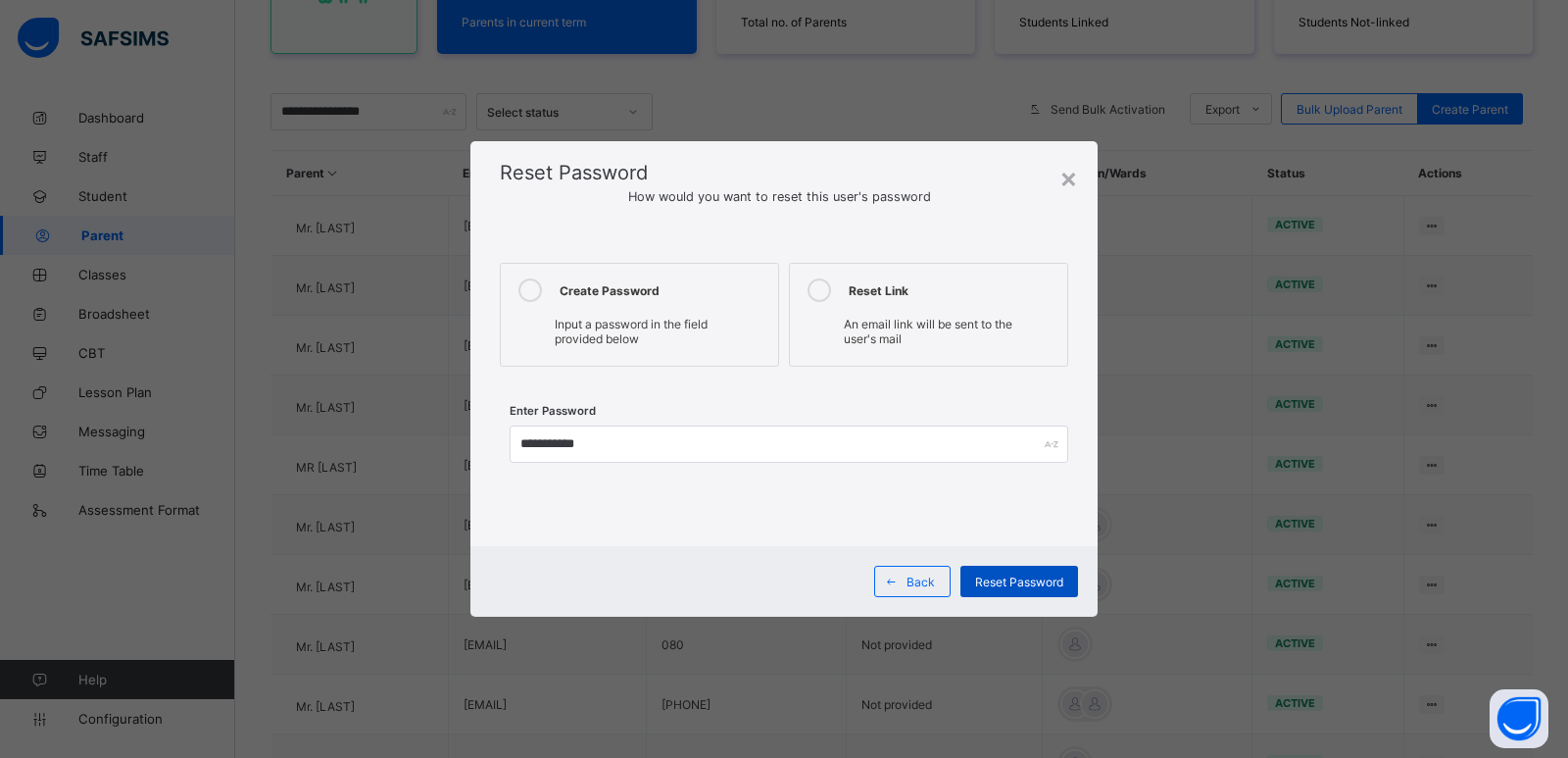 click on "Reset Password" at bounding box center (1019, 581) 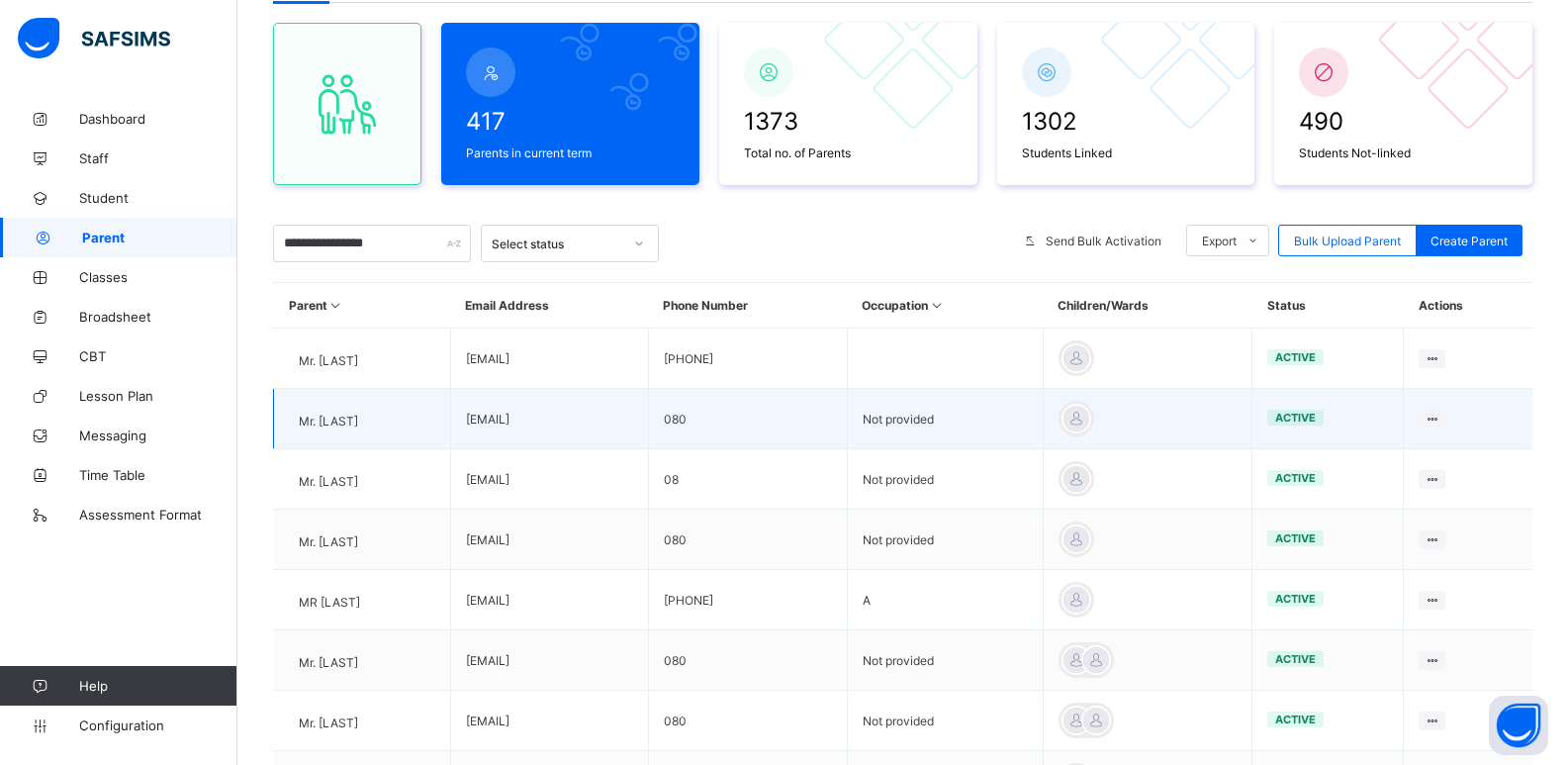 scroll, scrollTop: 0, scrollLeft: 0, axis: both 